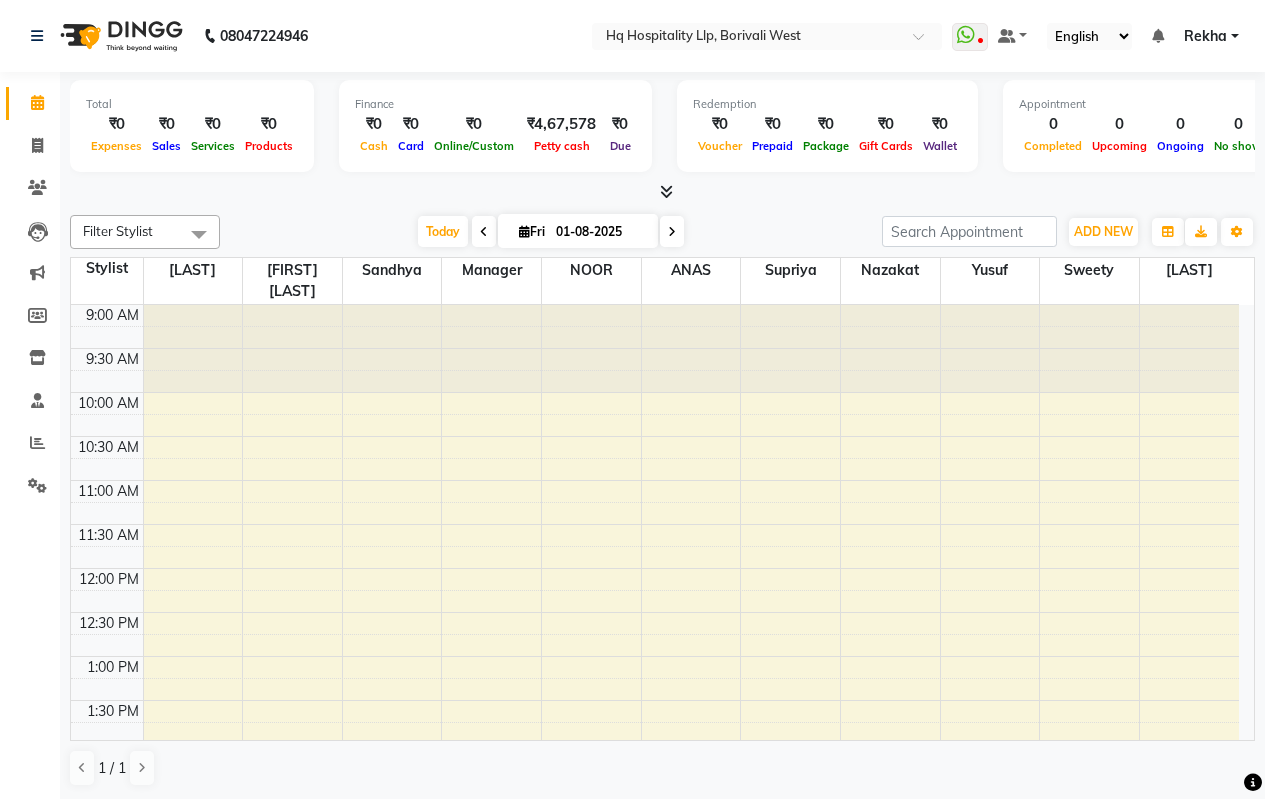 scroll, scrollTop: 0, scrollLeft: 0, axis: both 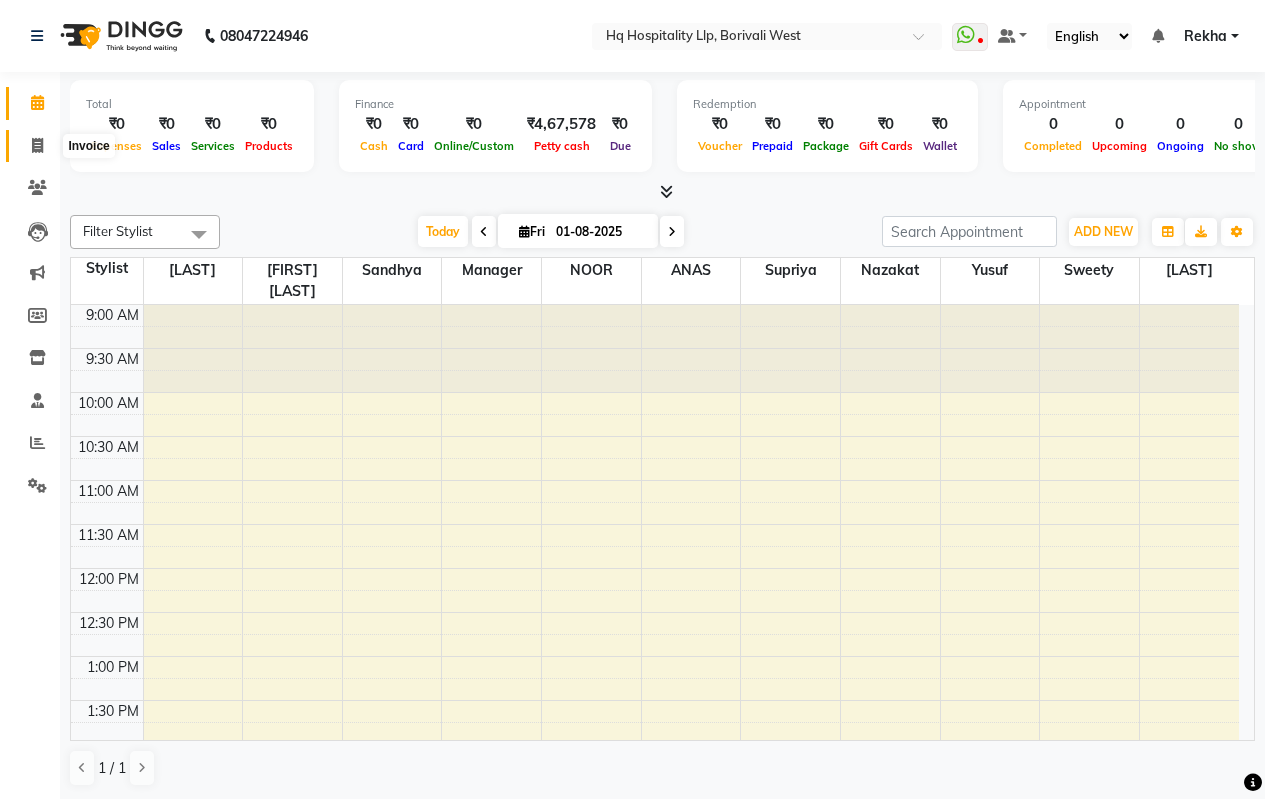click 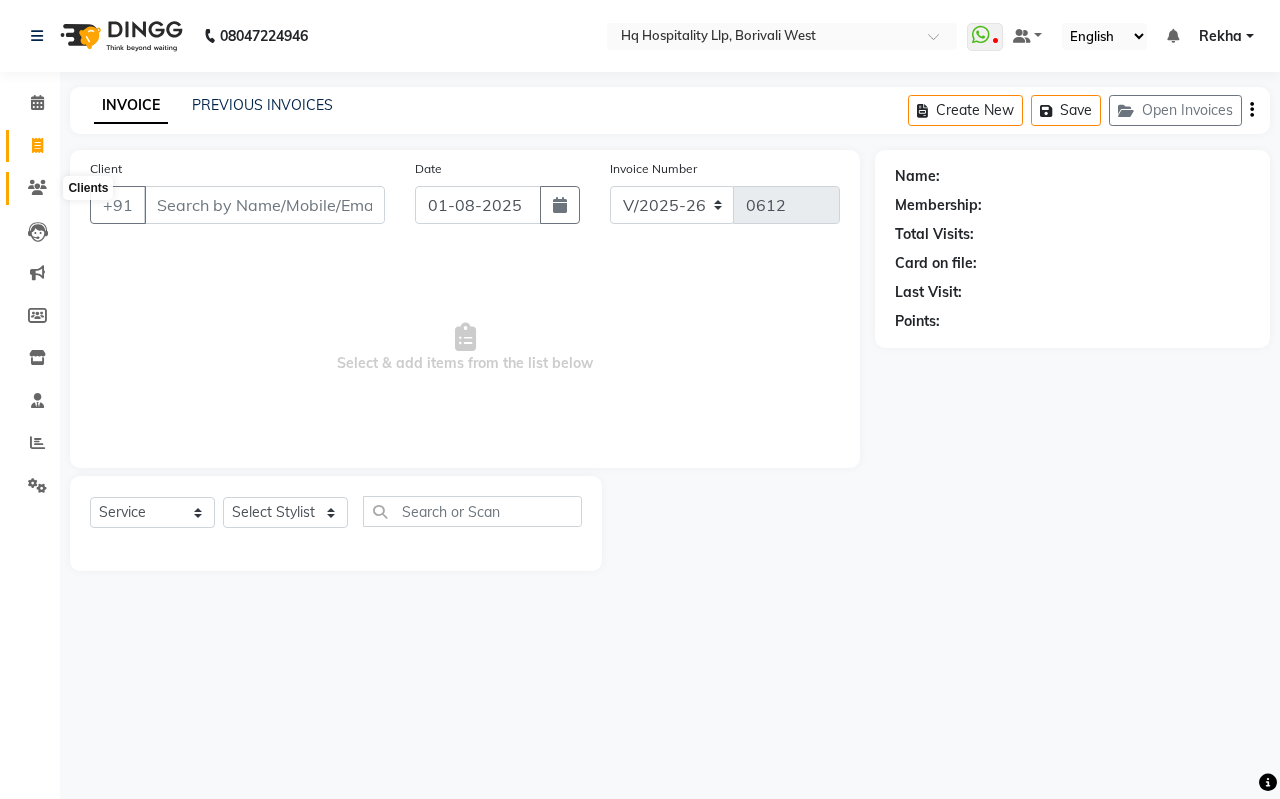 click 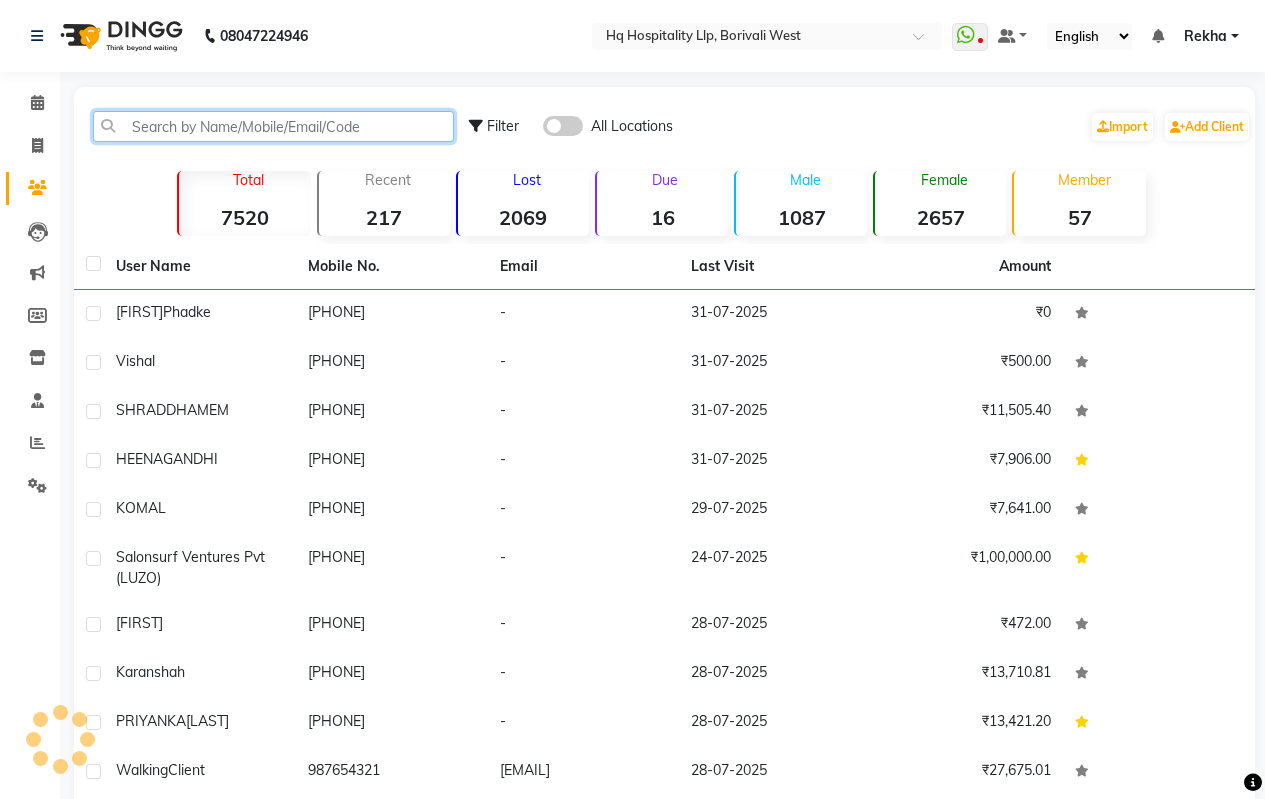 click 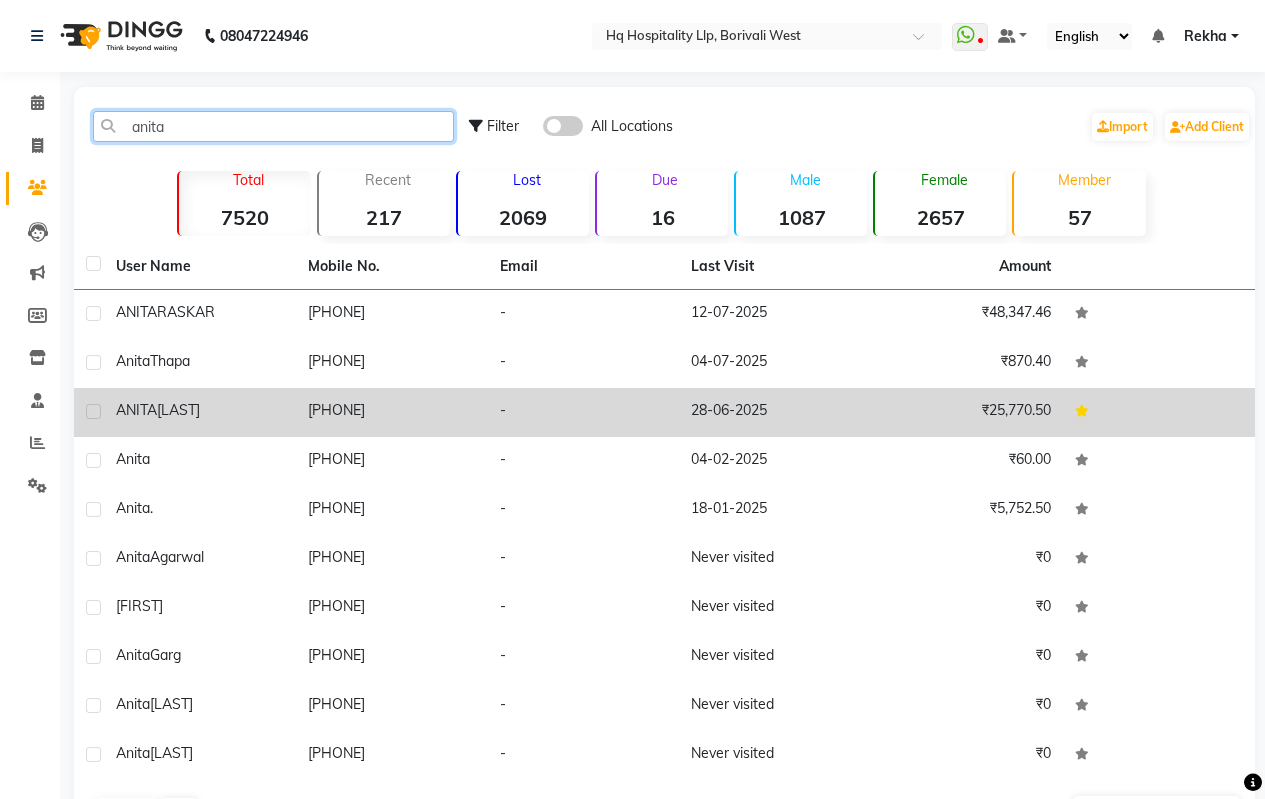 type on "anita" 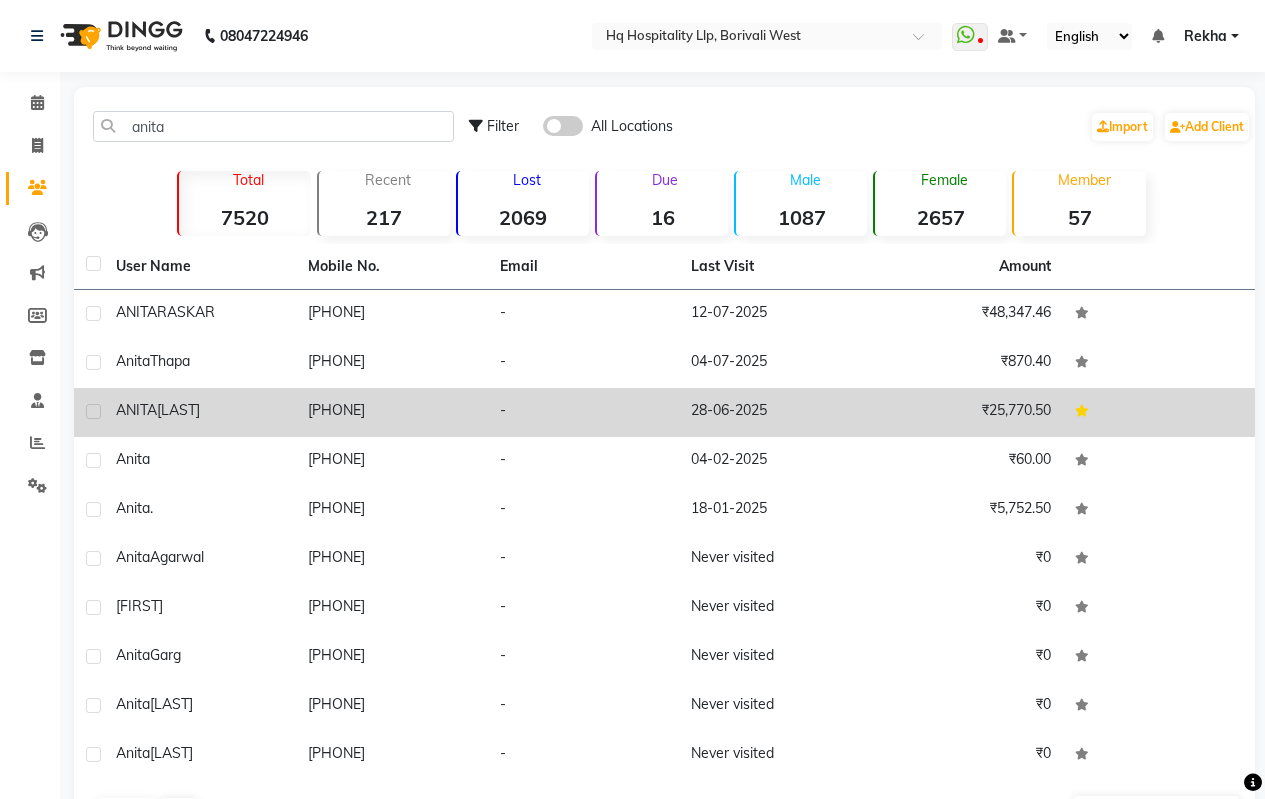 click on "[PHONE]" 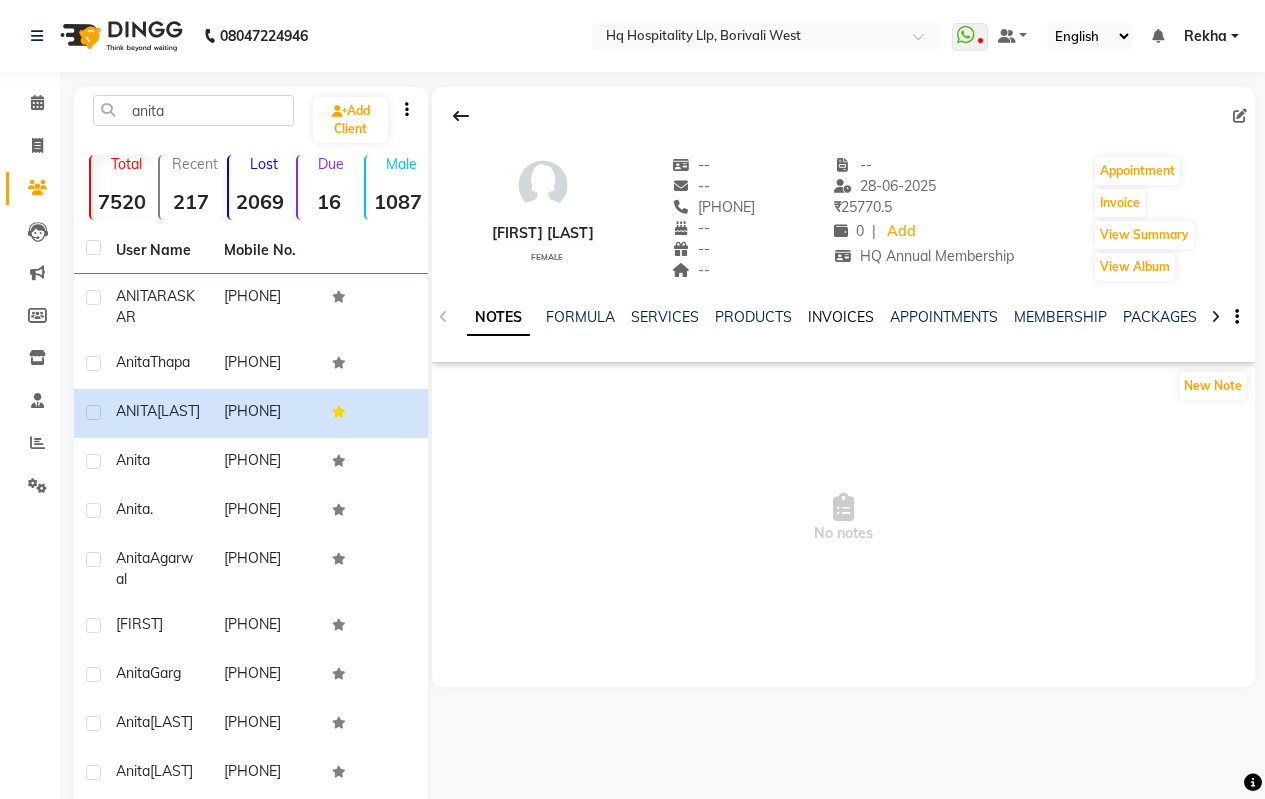click on "INVOICES" 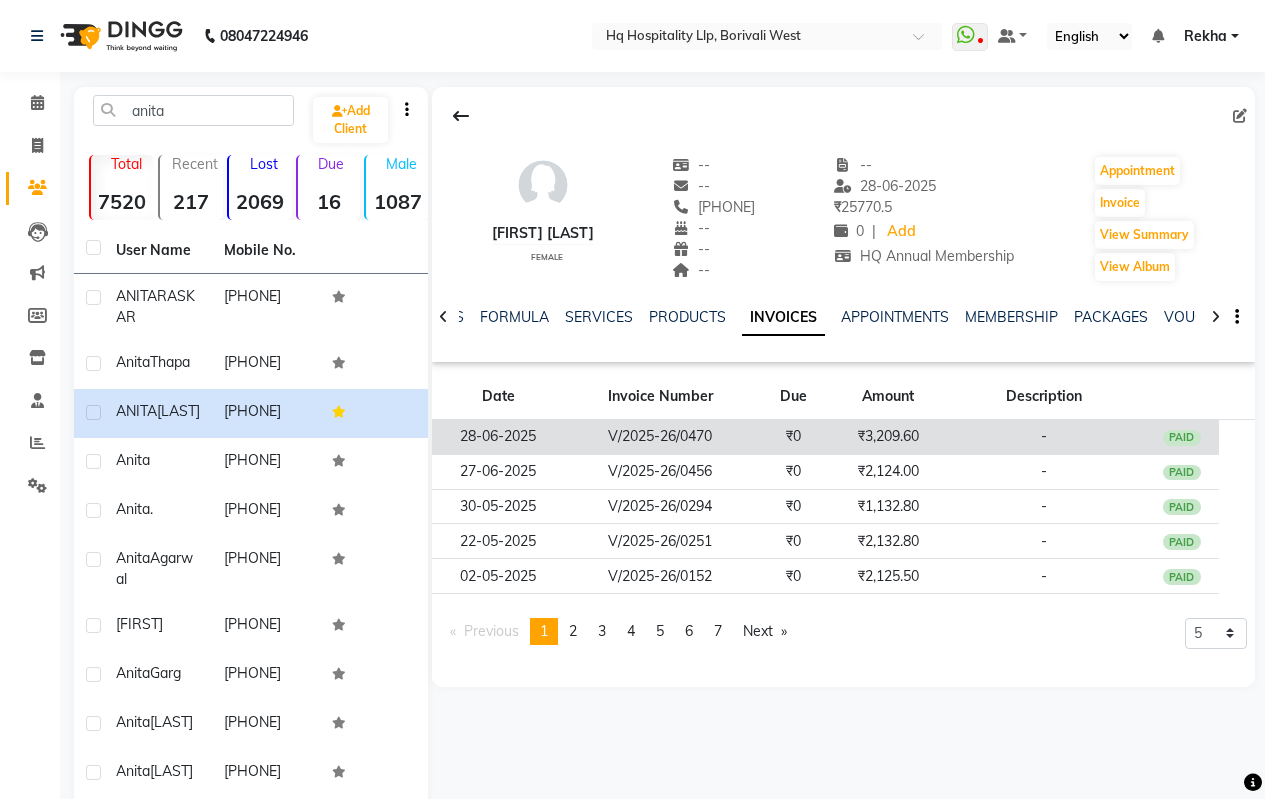 click on "₹3,209.60" 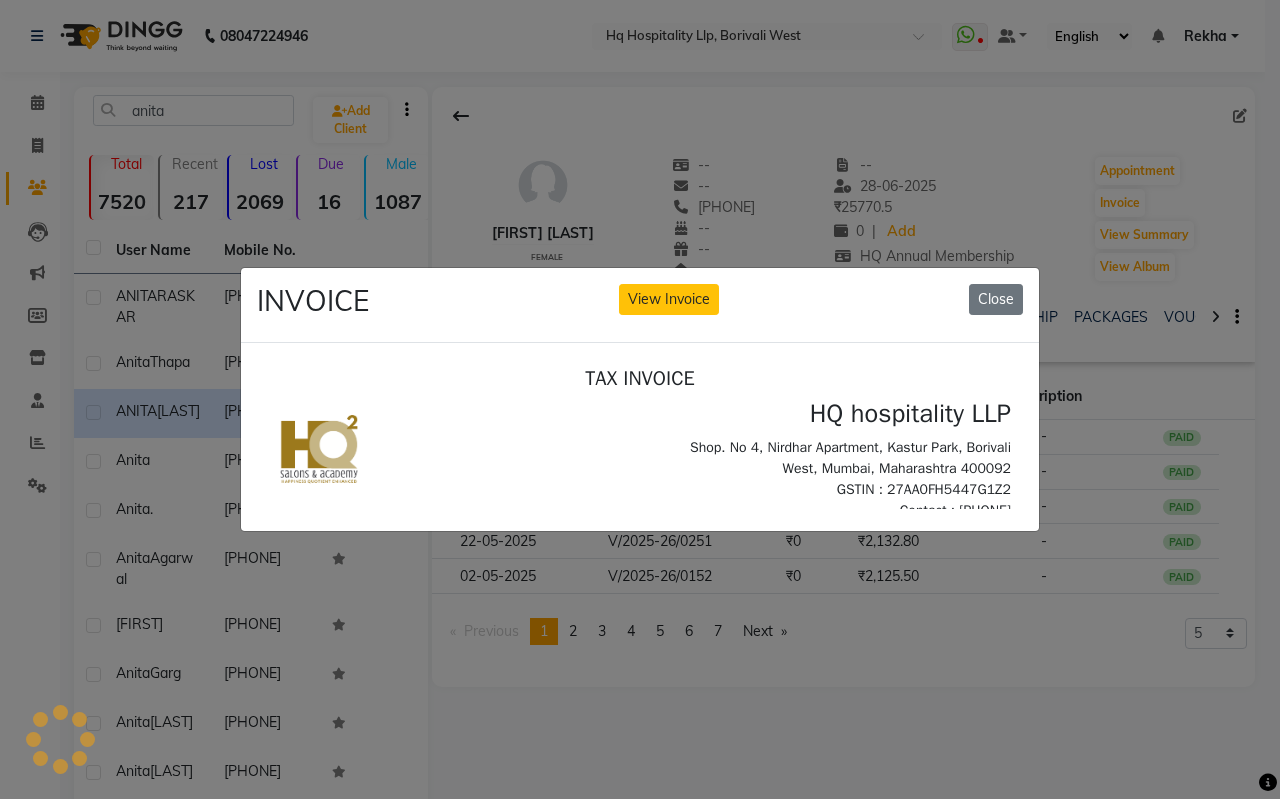 scroll, scrollTop: 0, scrollLeft: 0, axis: both 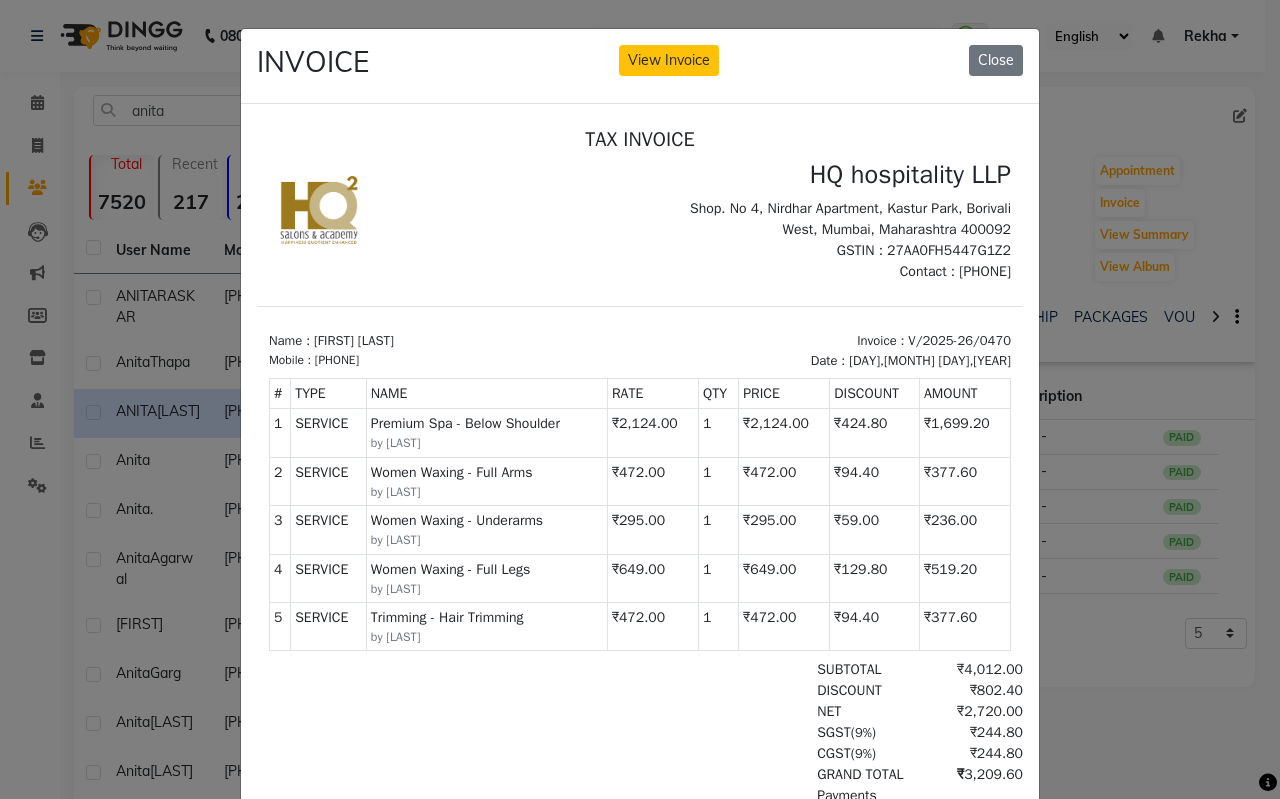 click on "INVOICE View Invoice Close" 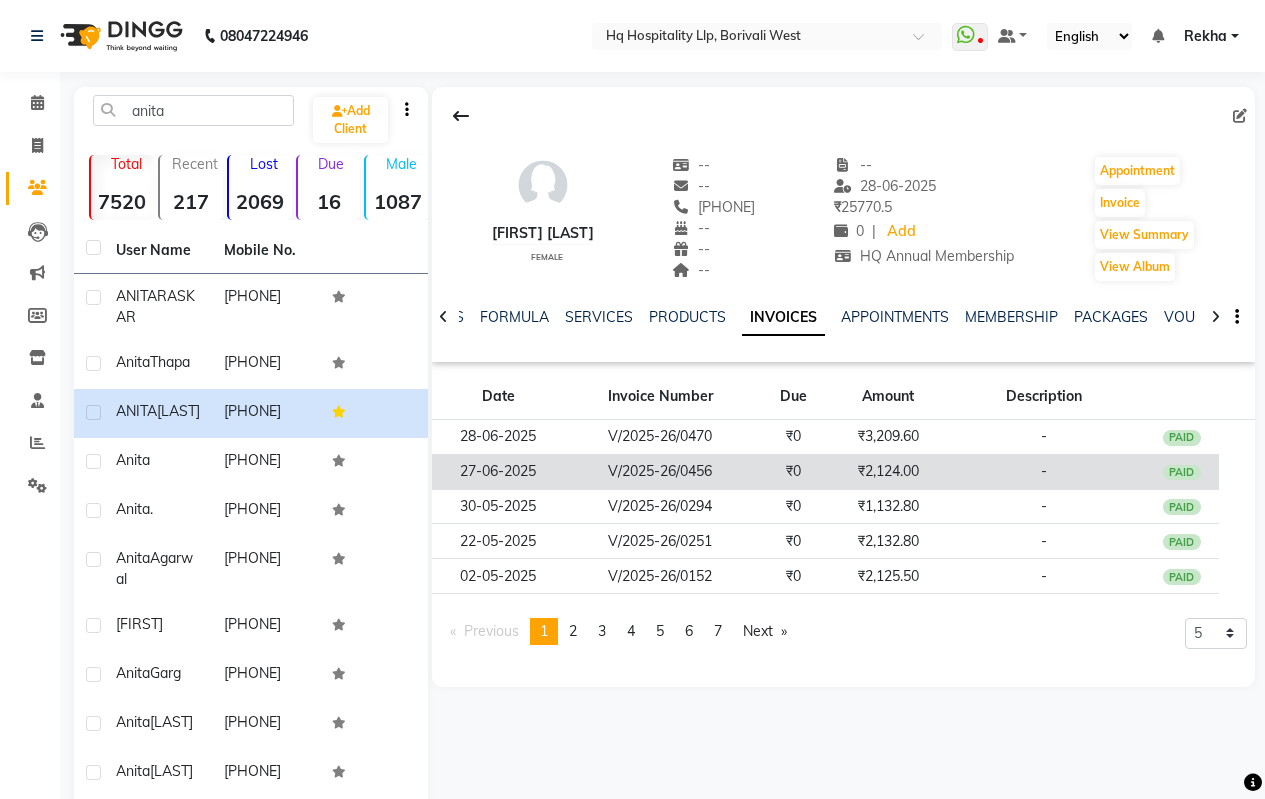 click on "₹2,124.00" 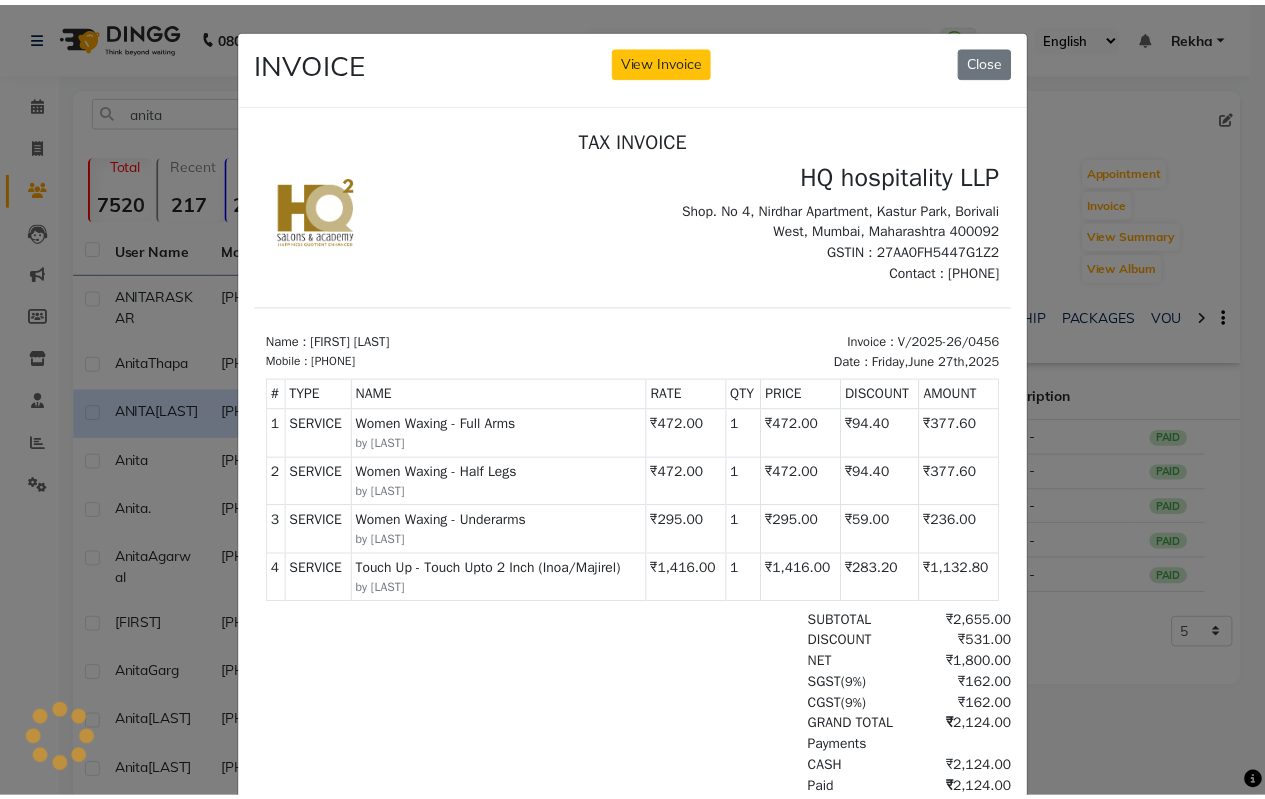 scroll, scrollTop: 0, scrollLeft: 0, axis: both 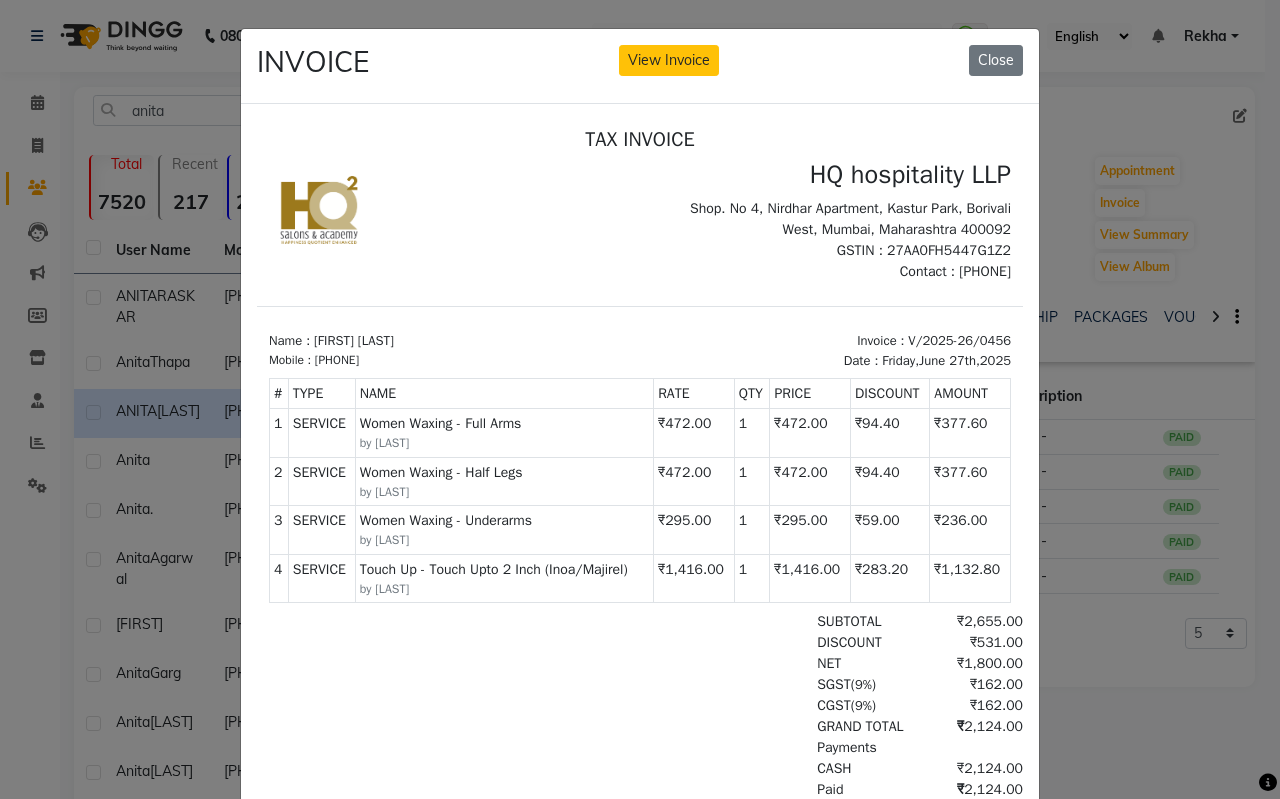 click on "INVOICE View Invoice Close" 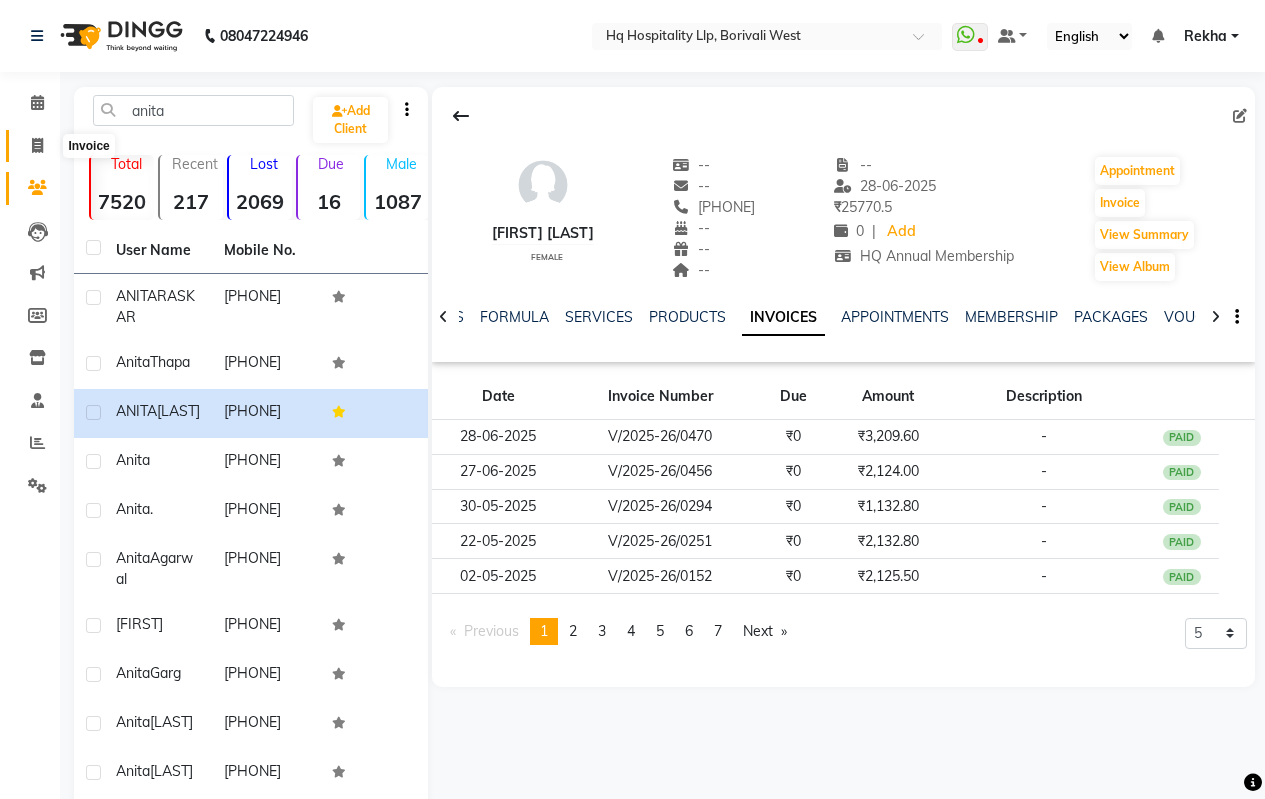 click 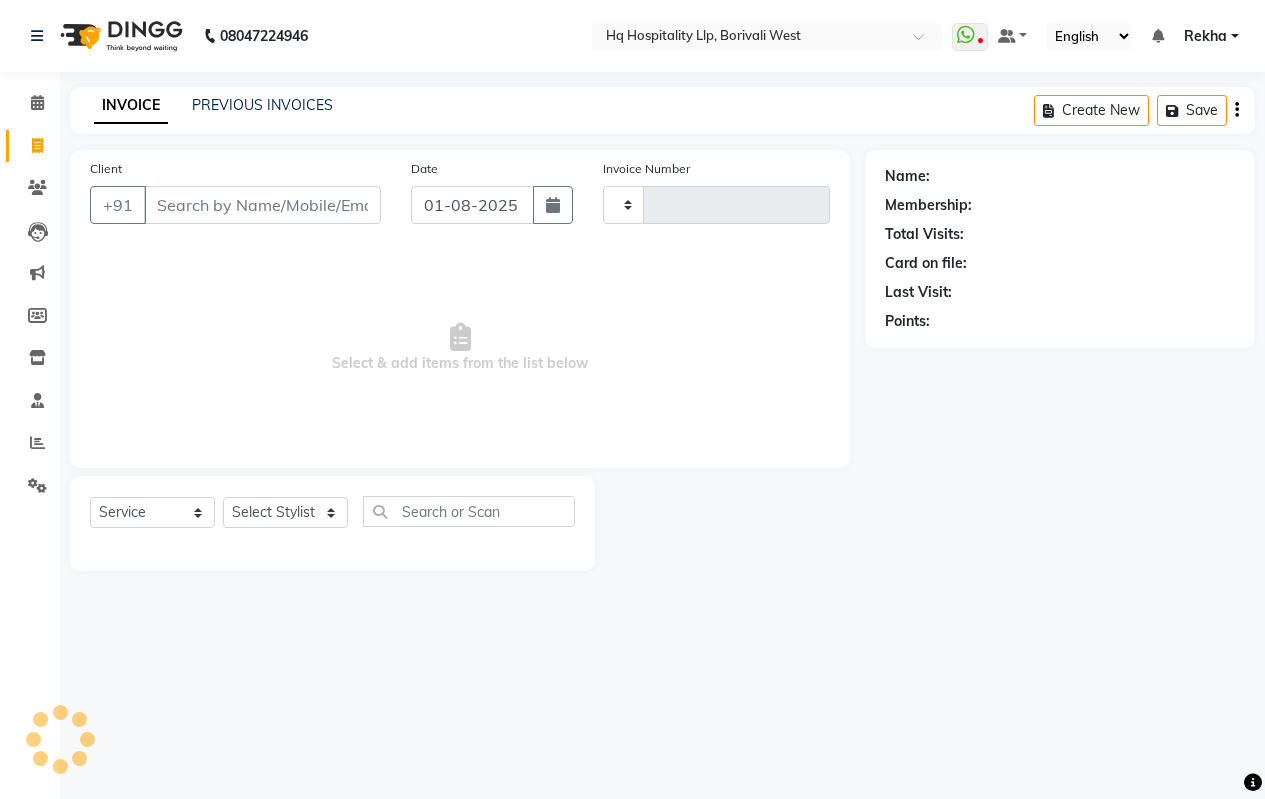 type on "0612" 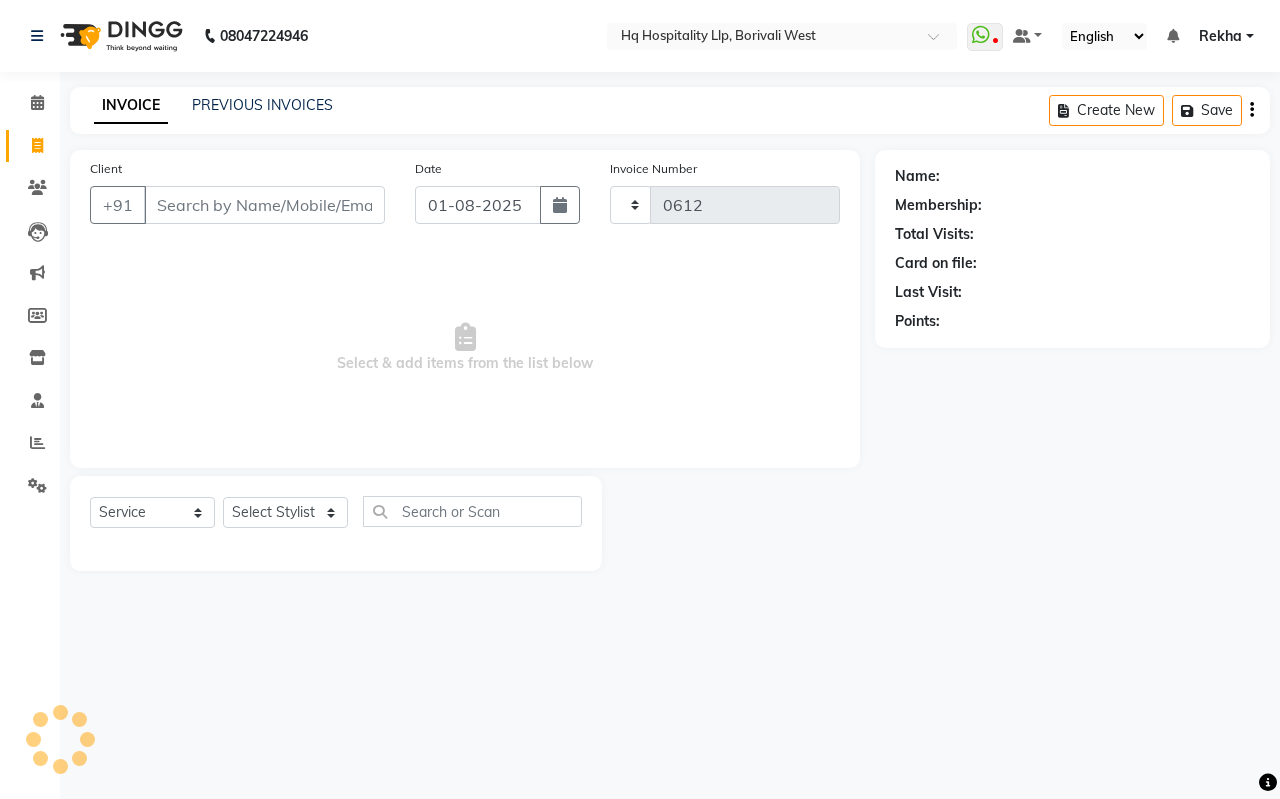 select on "7197" 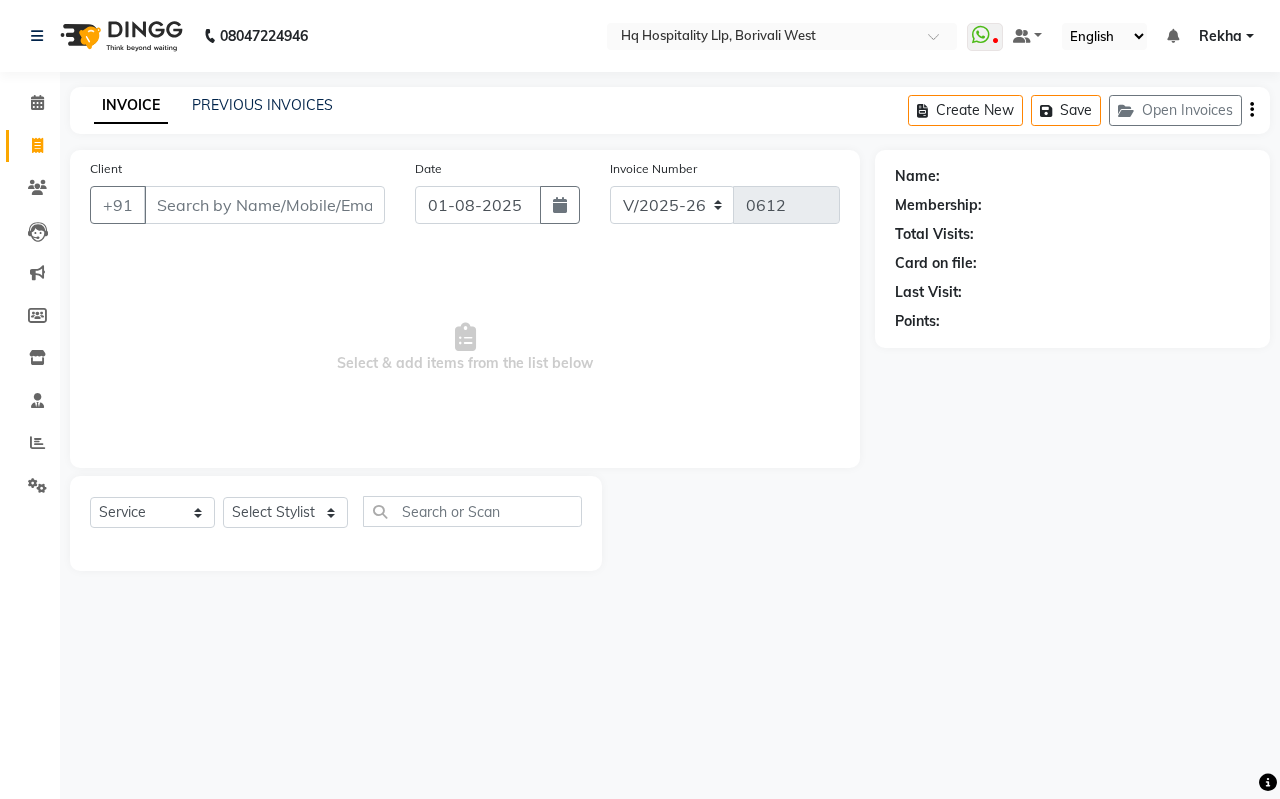 click on "Client" at bounding box center [264, 205] 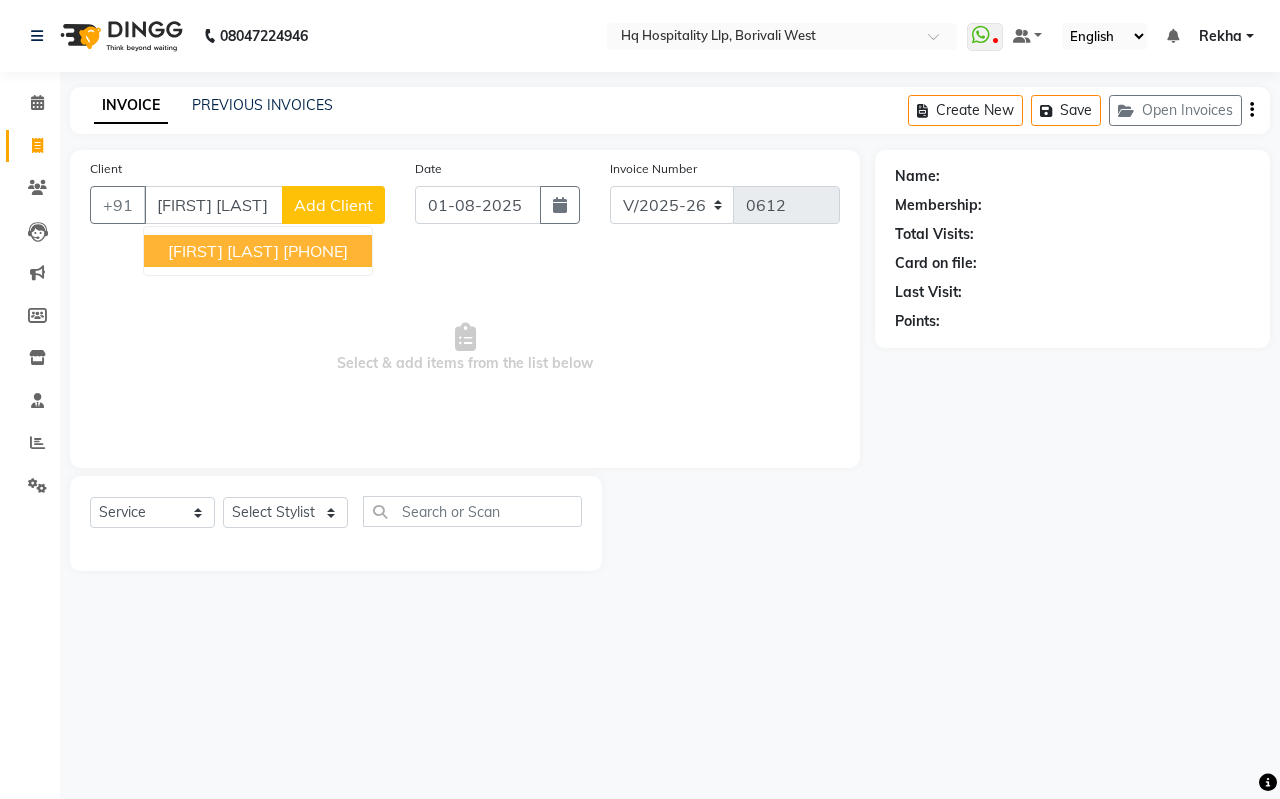 click on "[PHONE]" at bounding box center (315, 251) 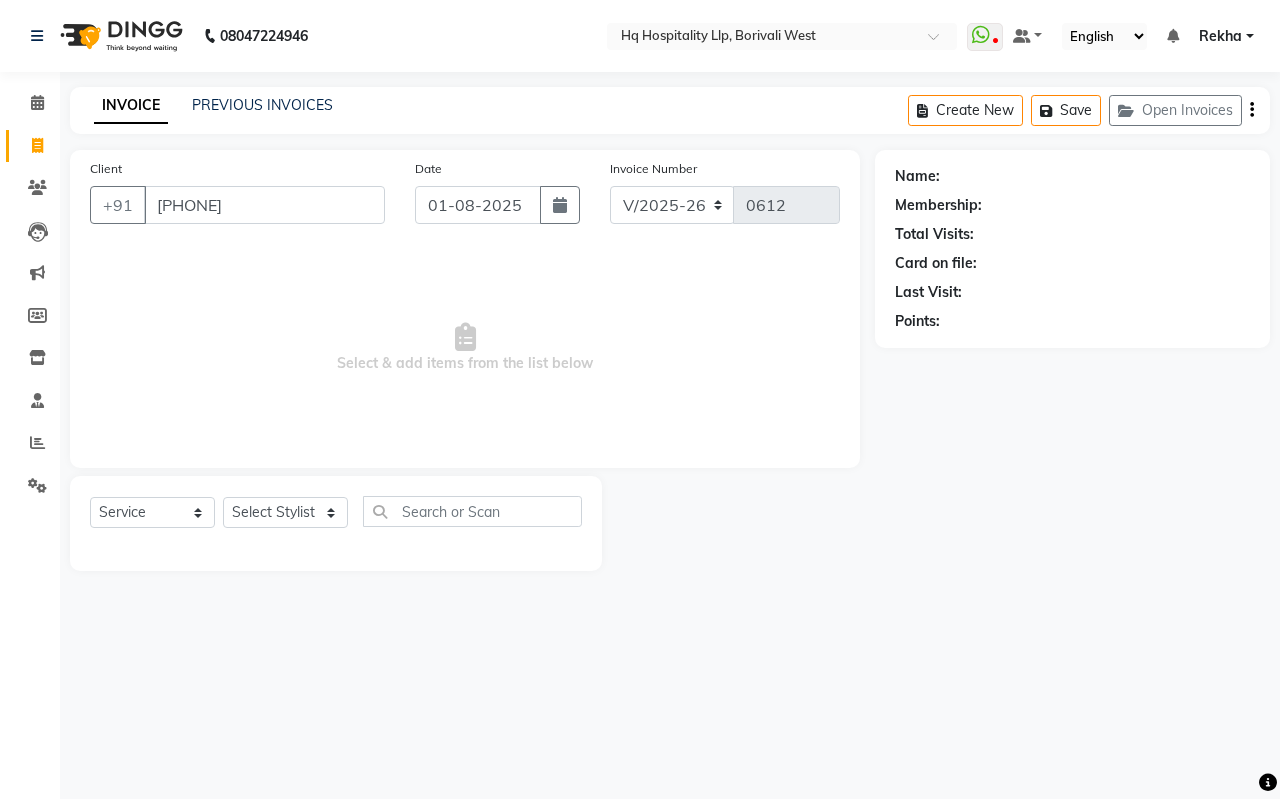 type on "[PHONE]" 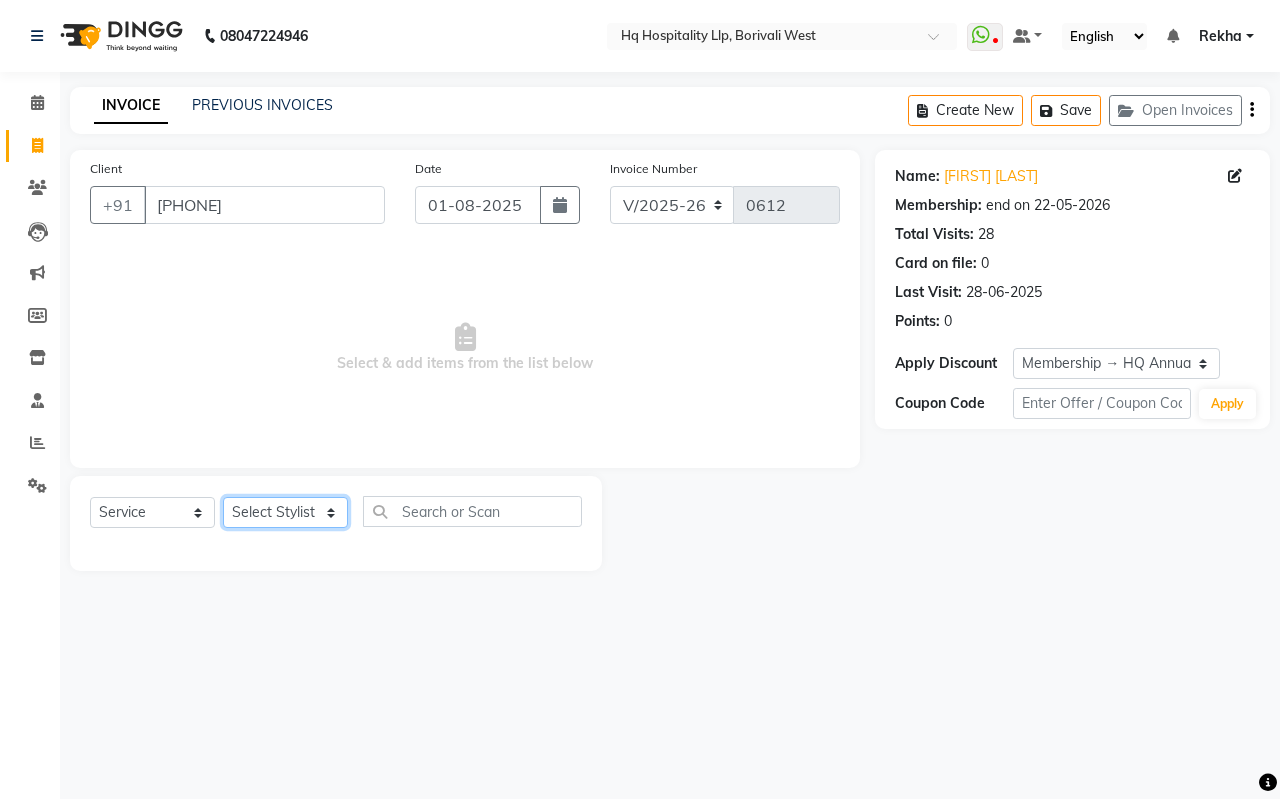 click on "Select Stylist ANAS  Manager Nazakat NOOR Old Staff Preeti Gaud Sandhya Shahbaaz Ali Supriya Sushma Bisht sweety Yusuf" 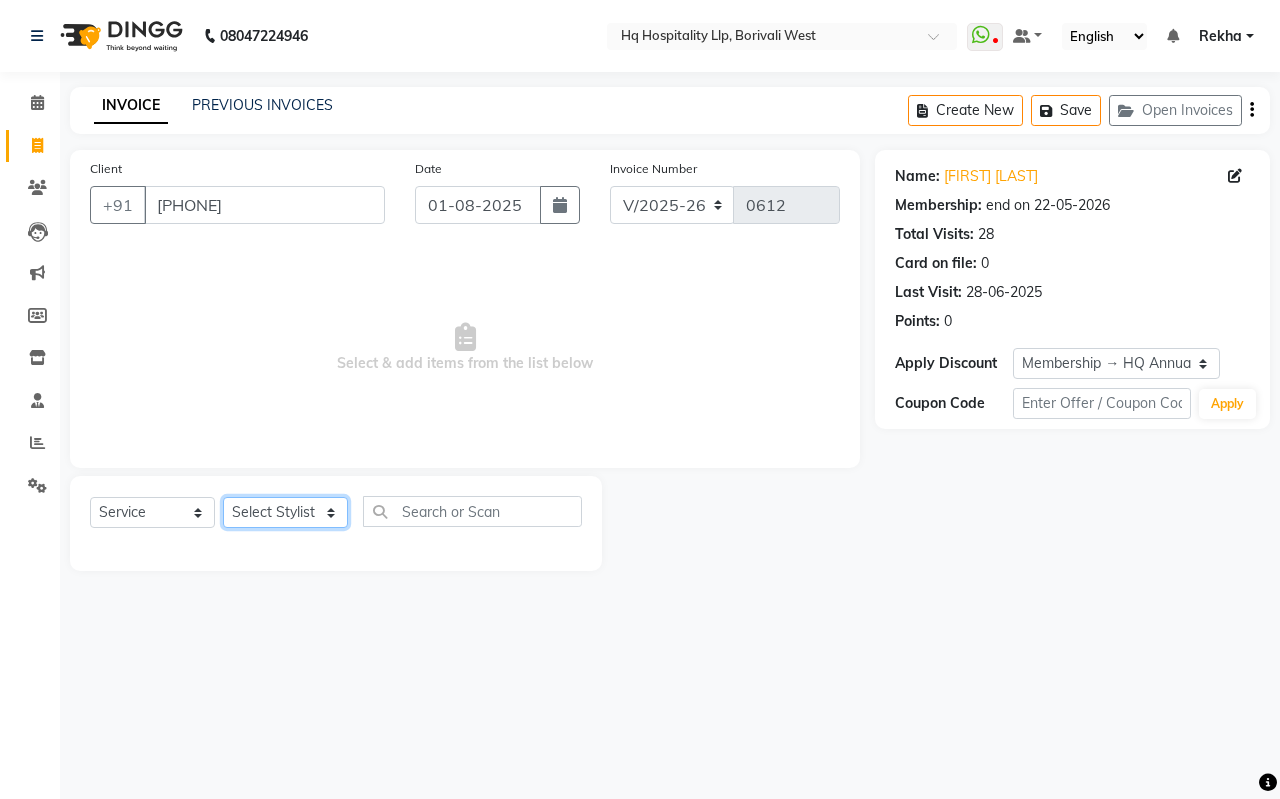 select on "87140" 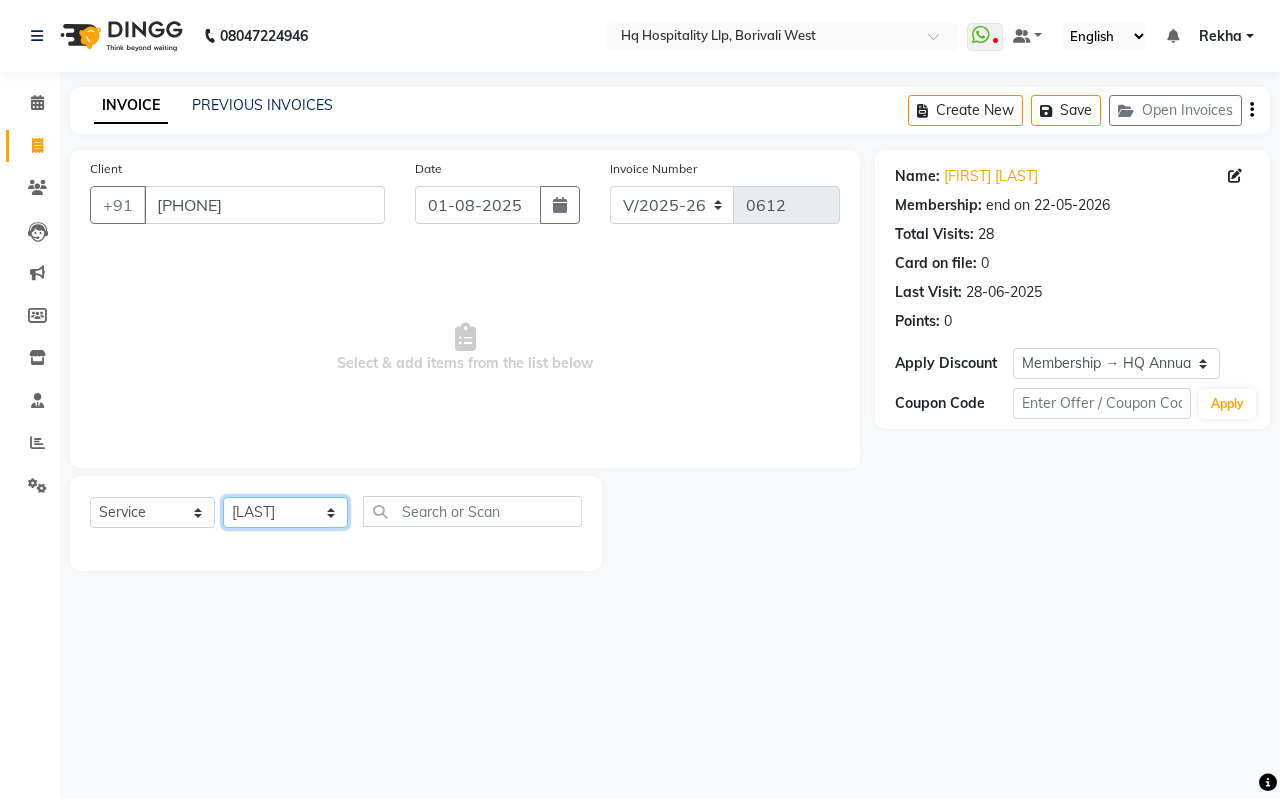 click on "Select Stylist ANAS  Manager Nazakat NOOR Old Staff Preeti Gaud Sandhya Shahbaaz Ali Supriya Sushma Bisht sweety Yusuf" 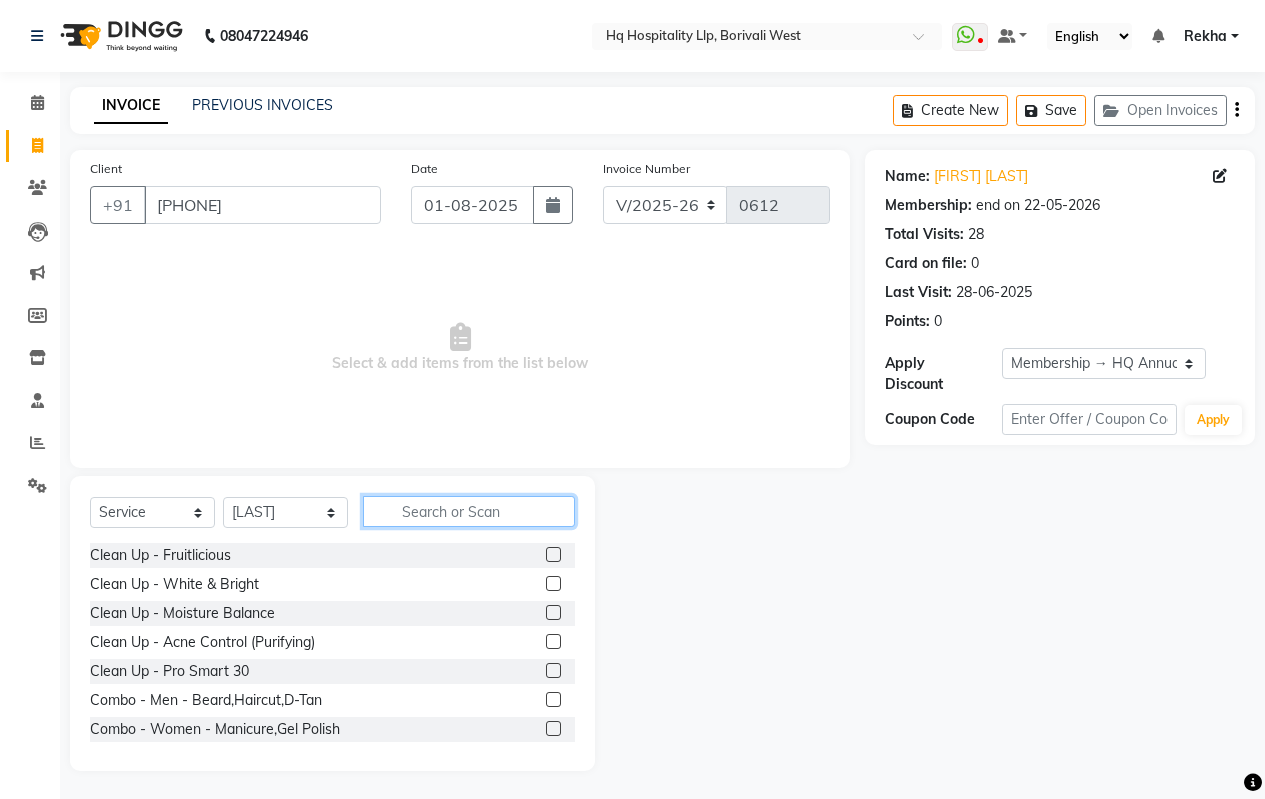 click 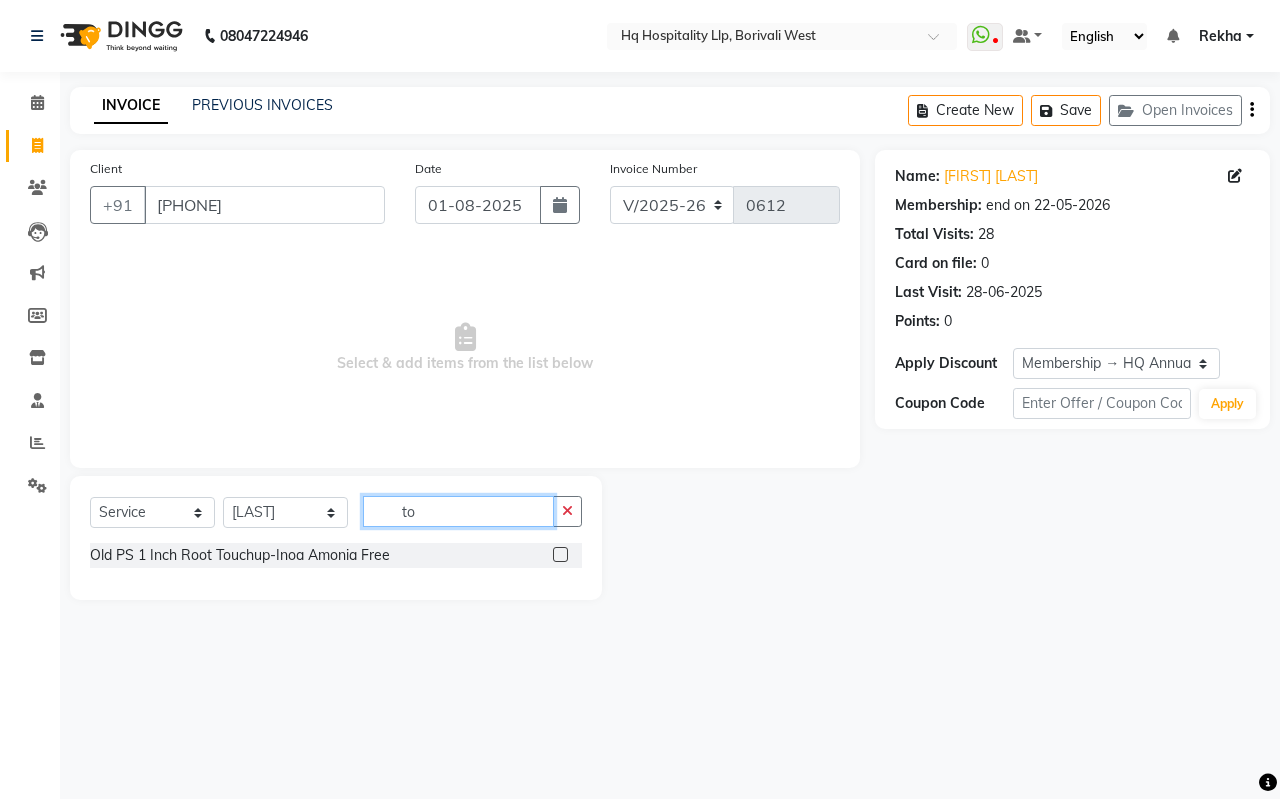 type on "t" 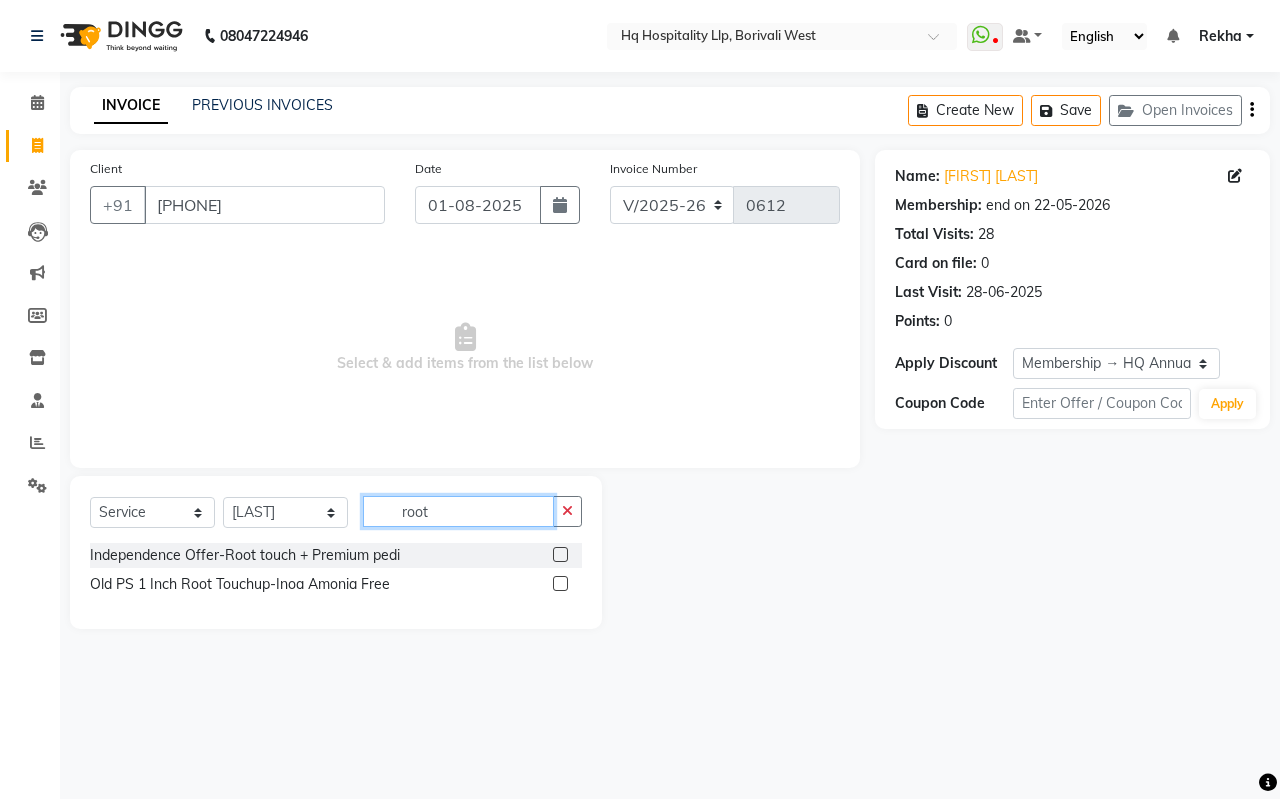 type on "root" 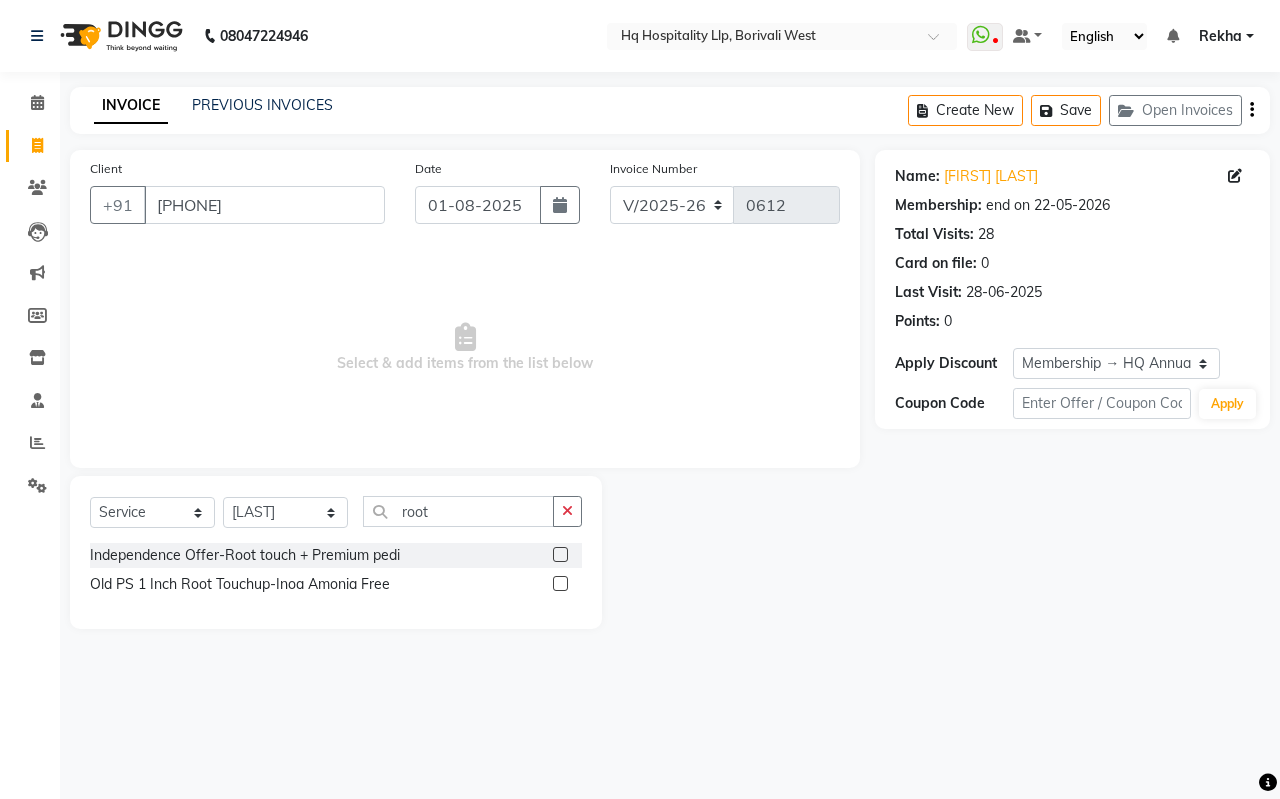 click 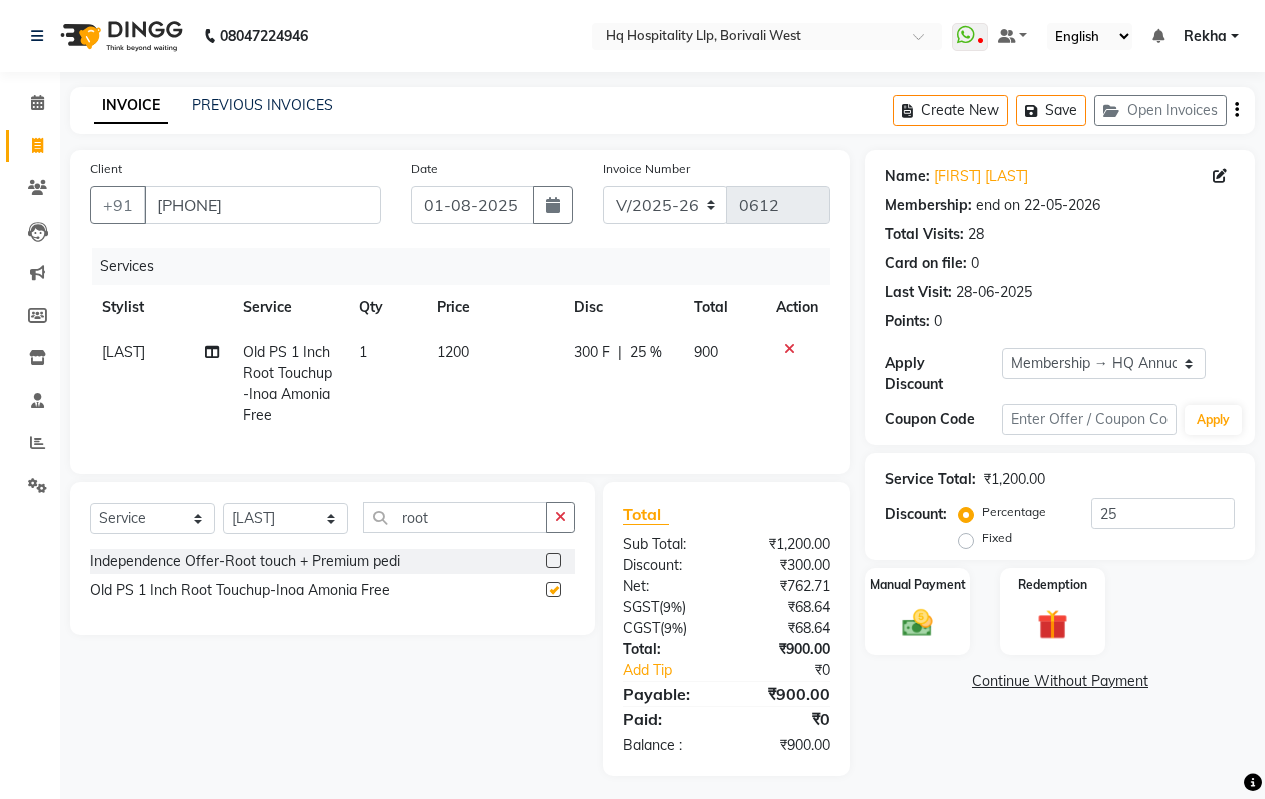 checkbox on "false" 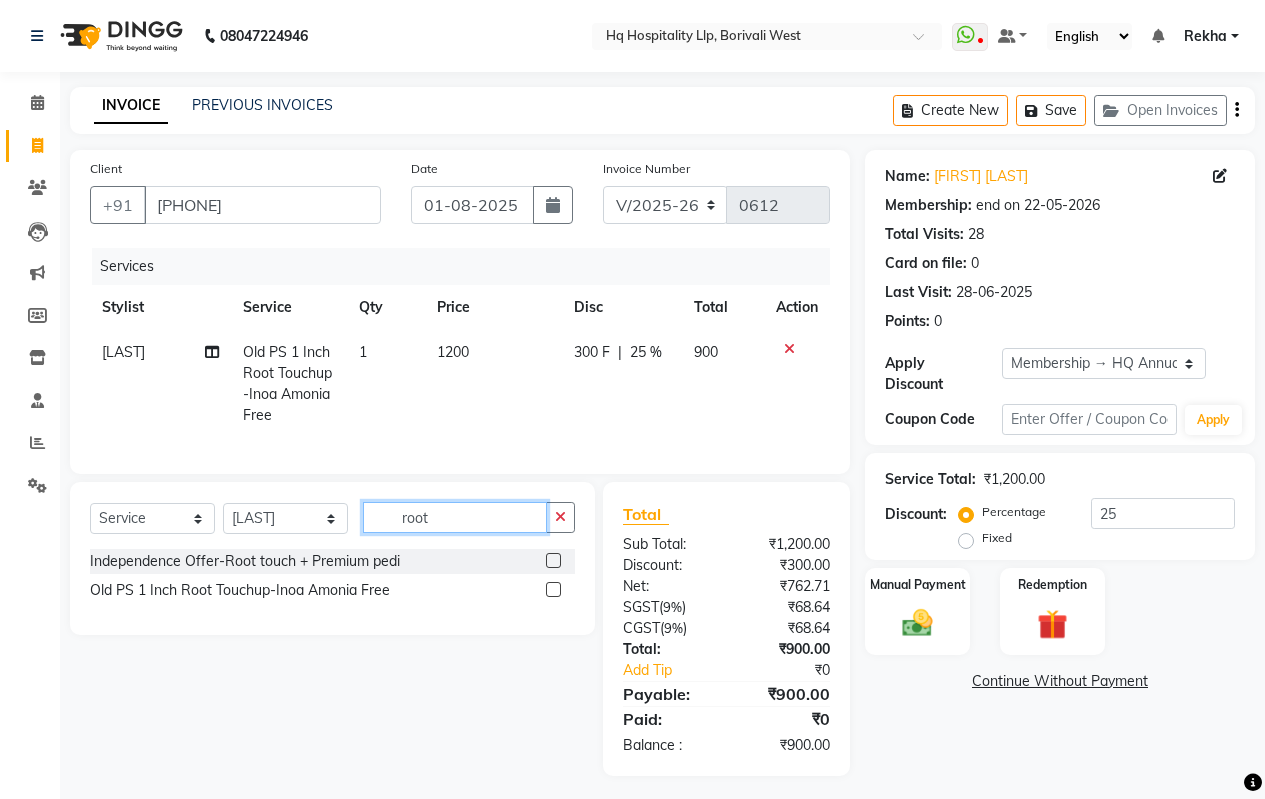 drag, startPoint x: 462, startPoint y: 534, endPoint x: 0, endPoint y: 522, distance: 462.15582 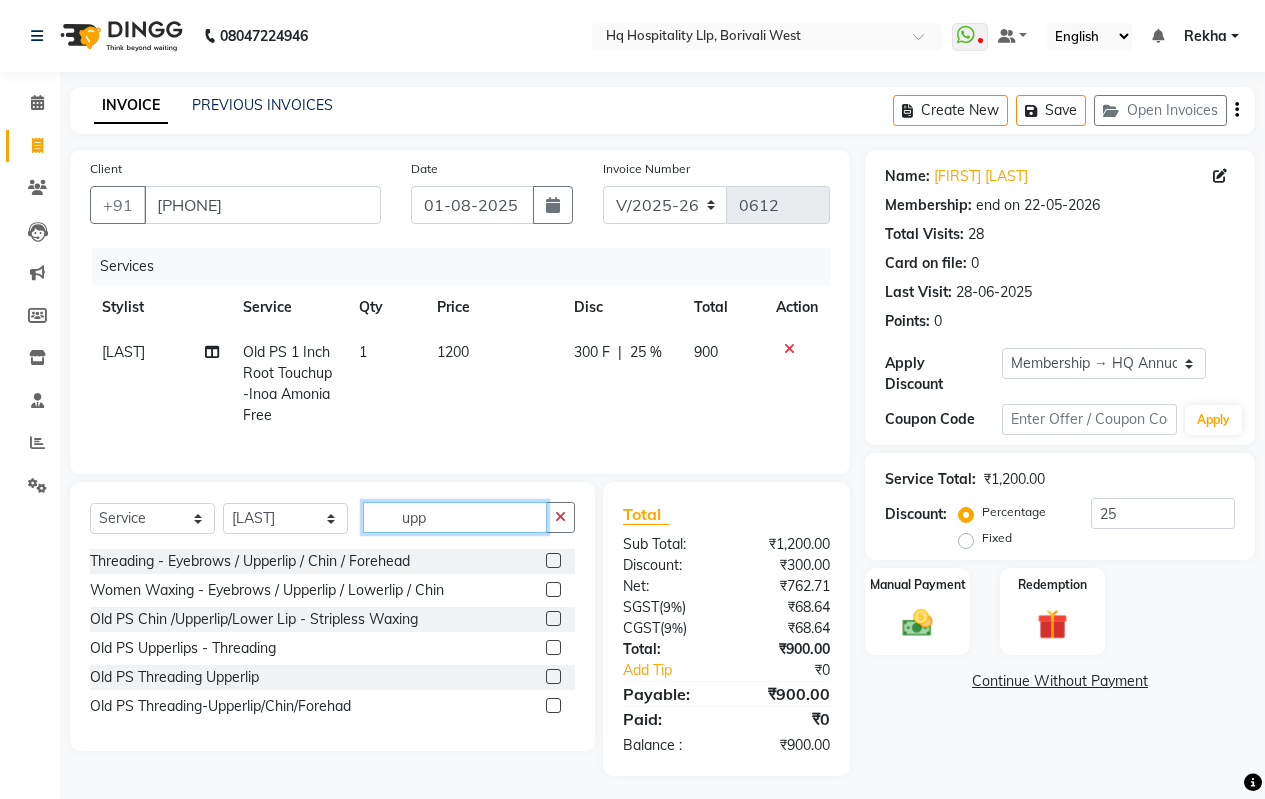 type on "upp" 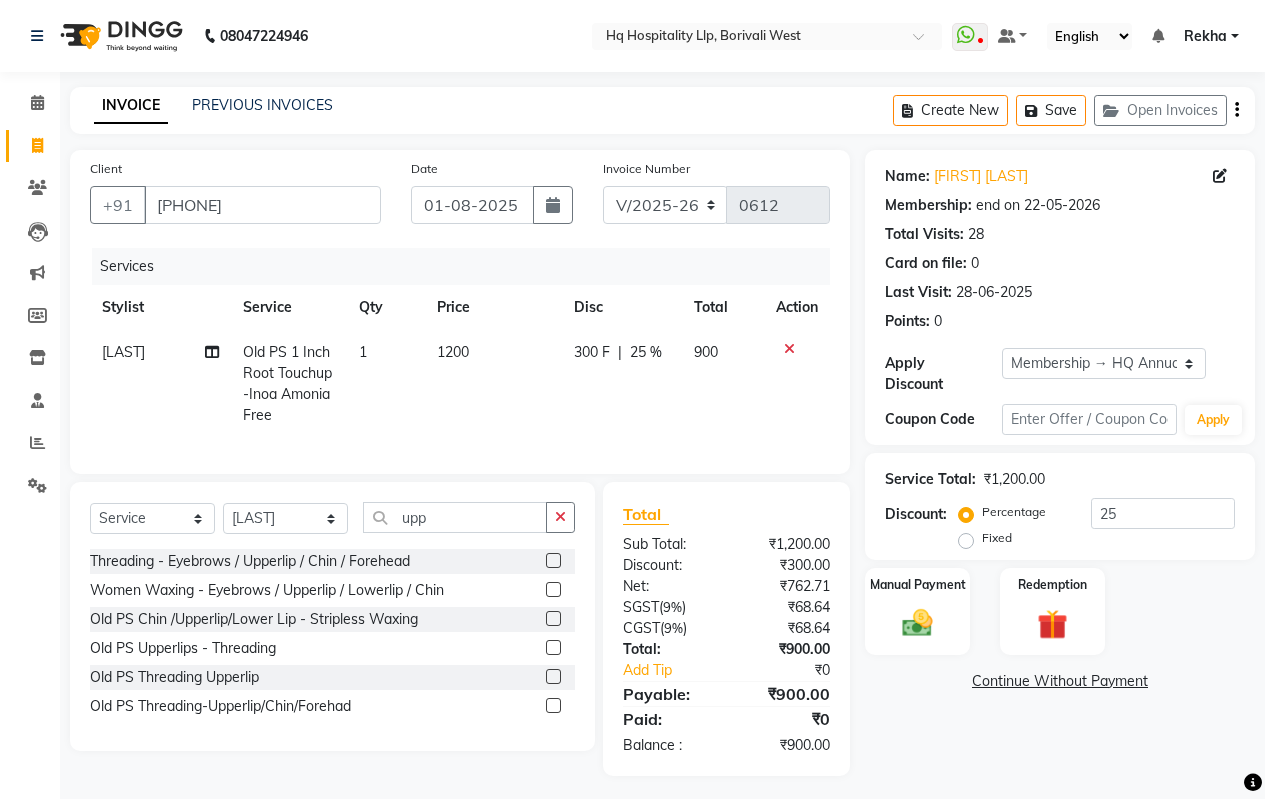 click 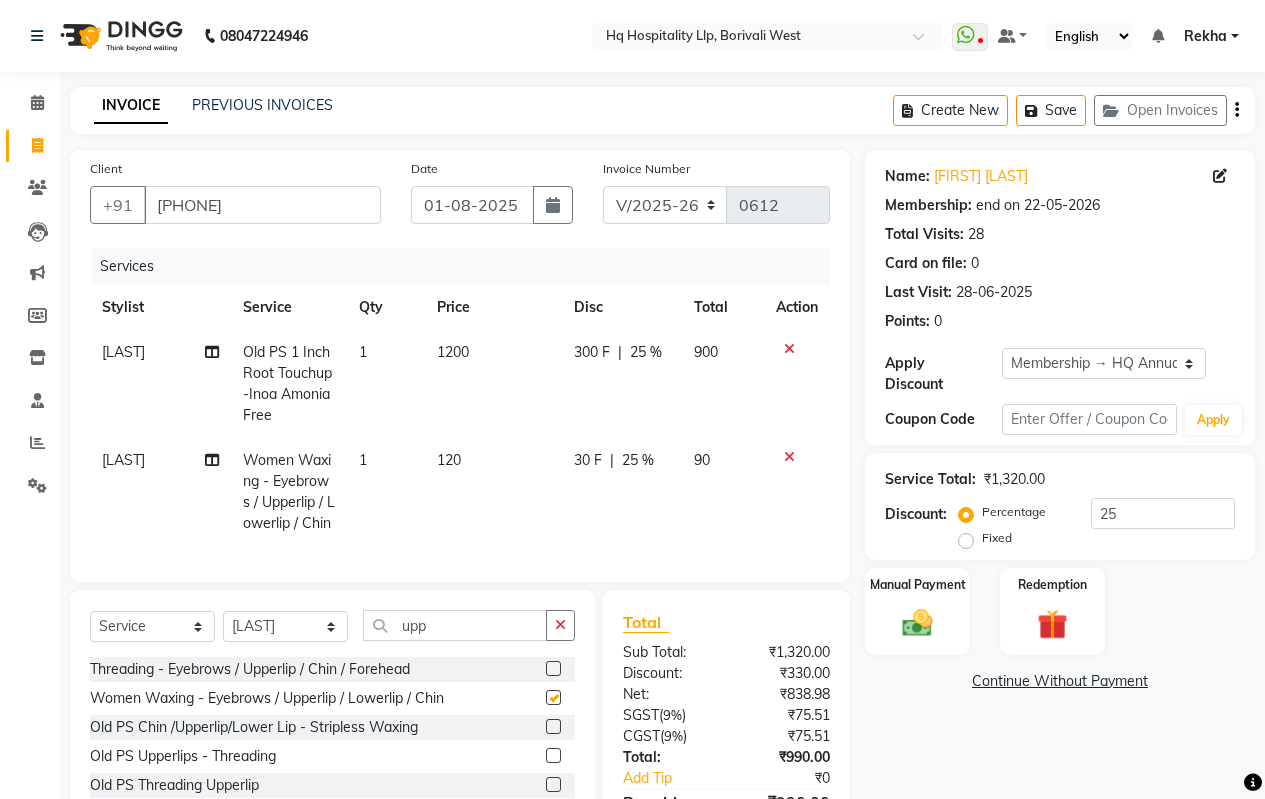 checkbox on "false" 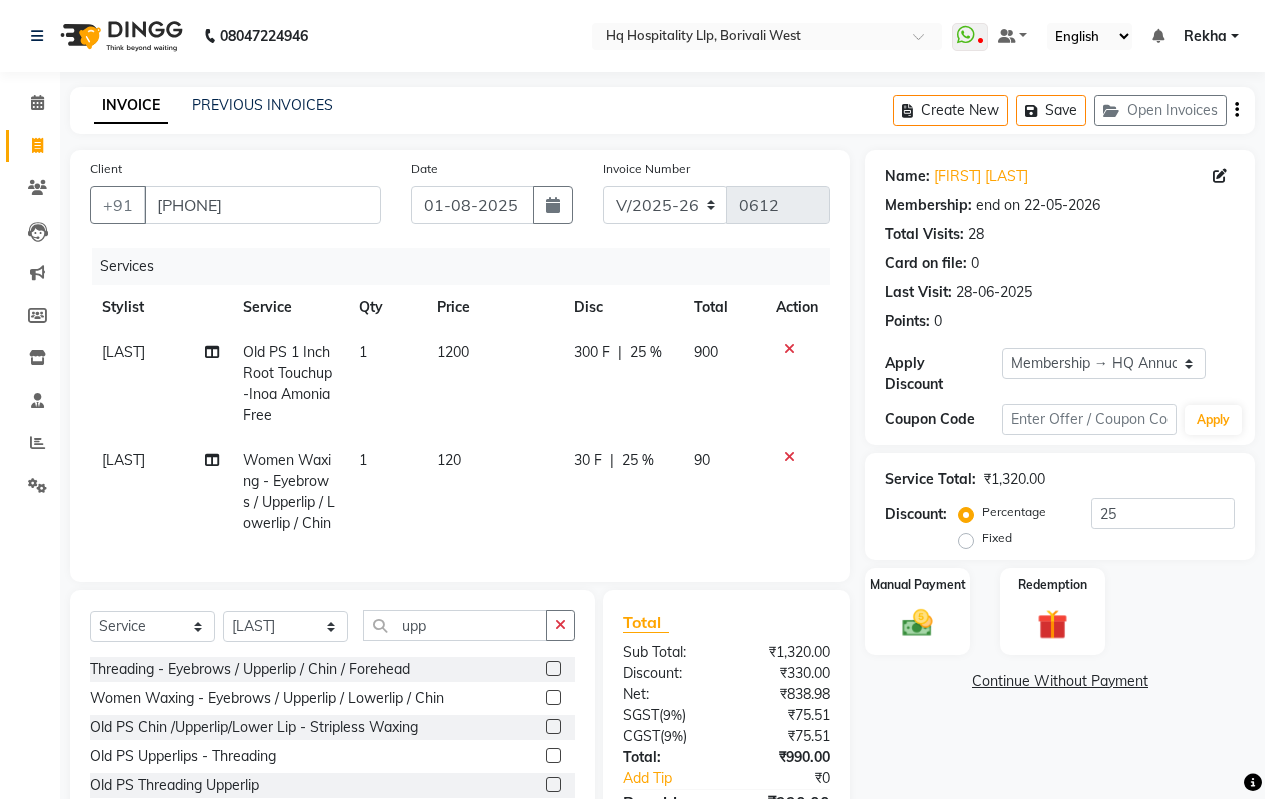 click on "120" 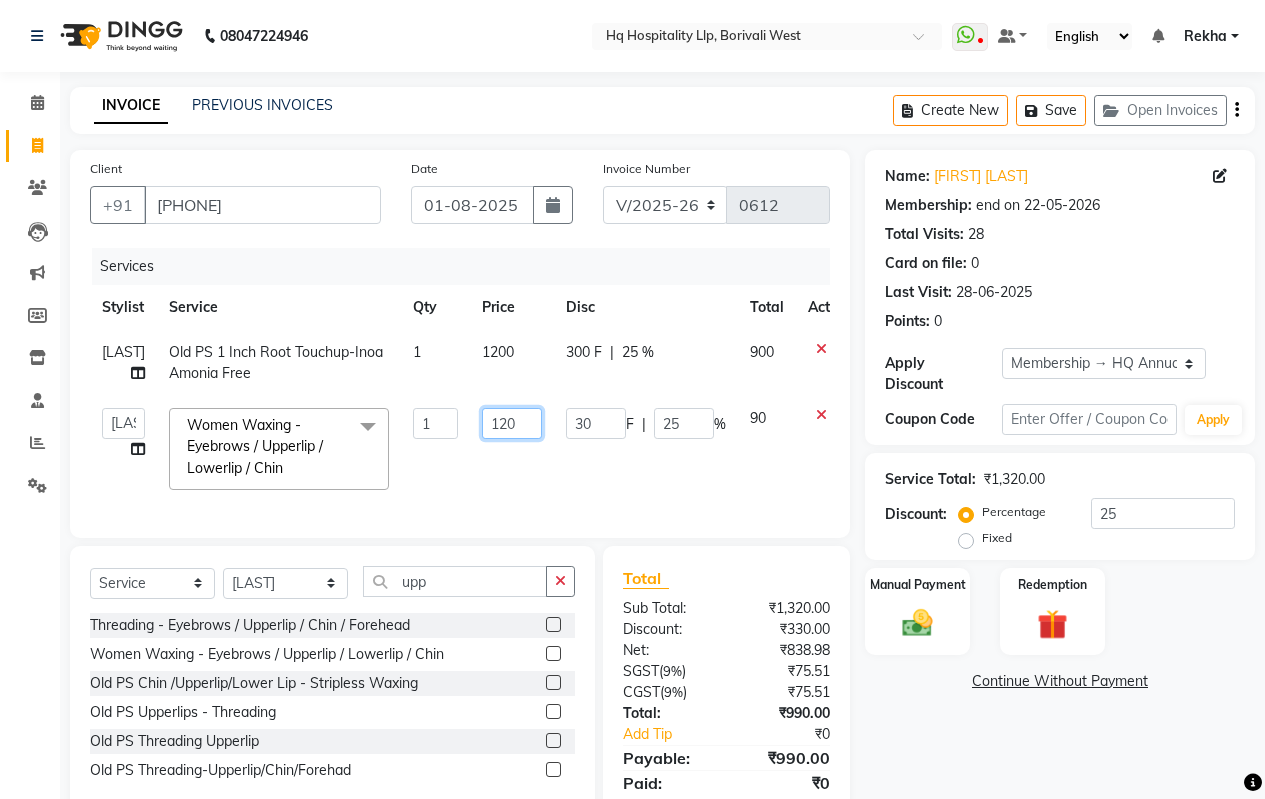 click on "120" 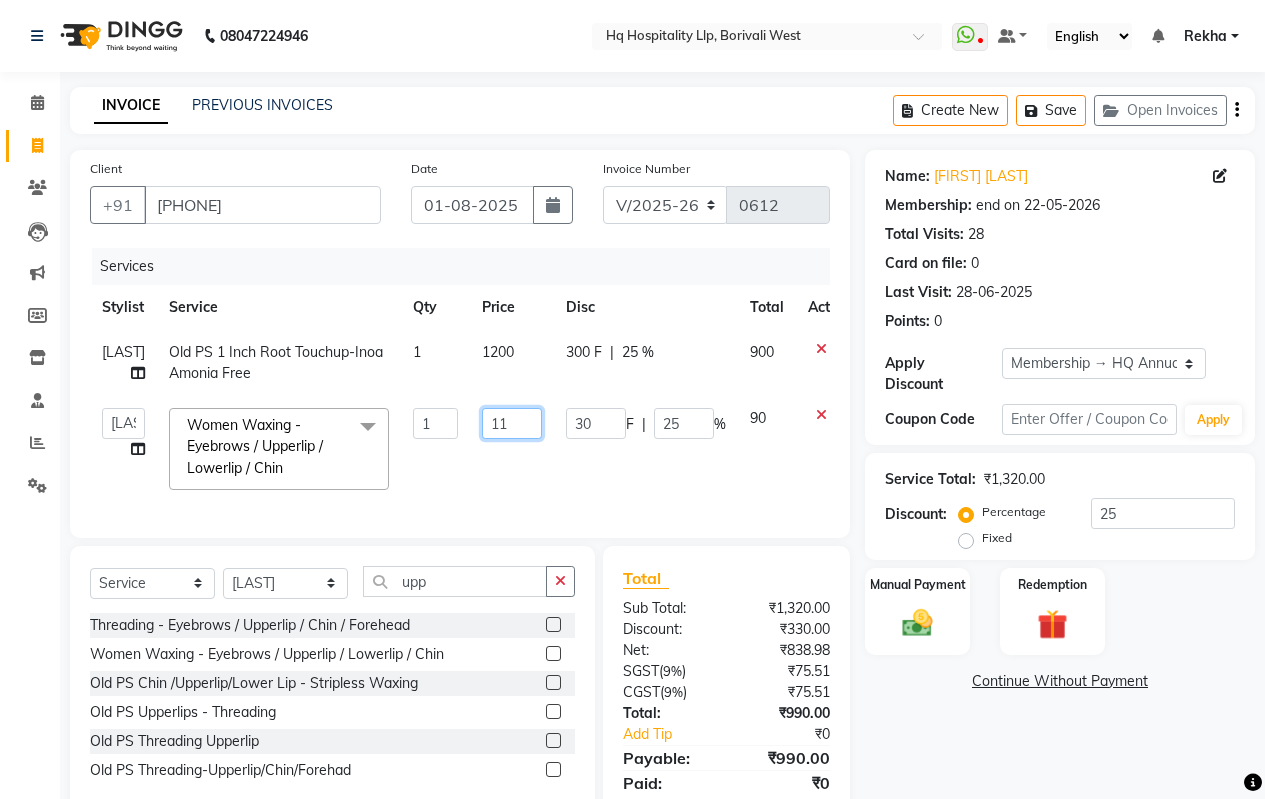 type on "118" 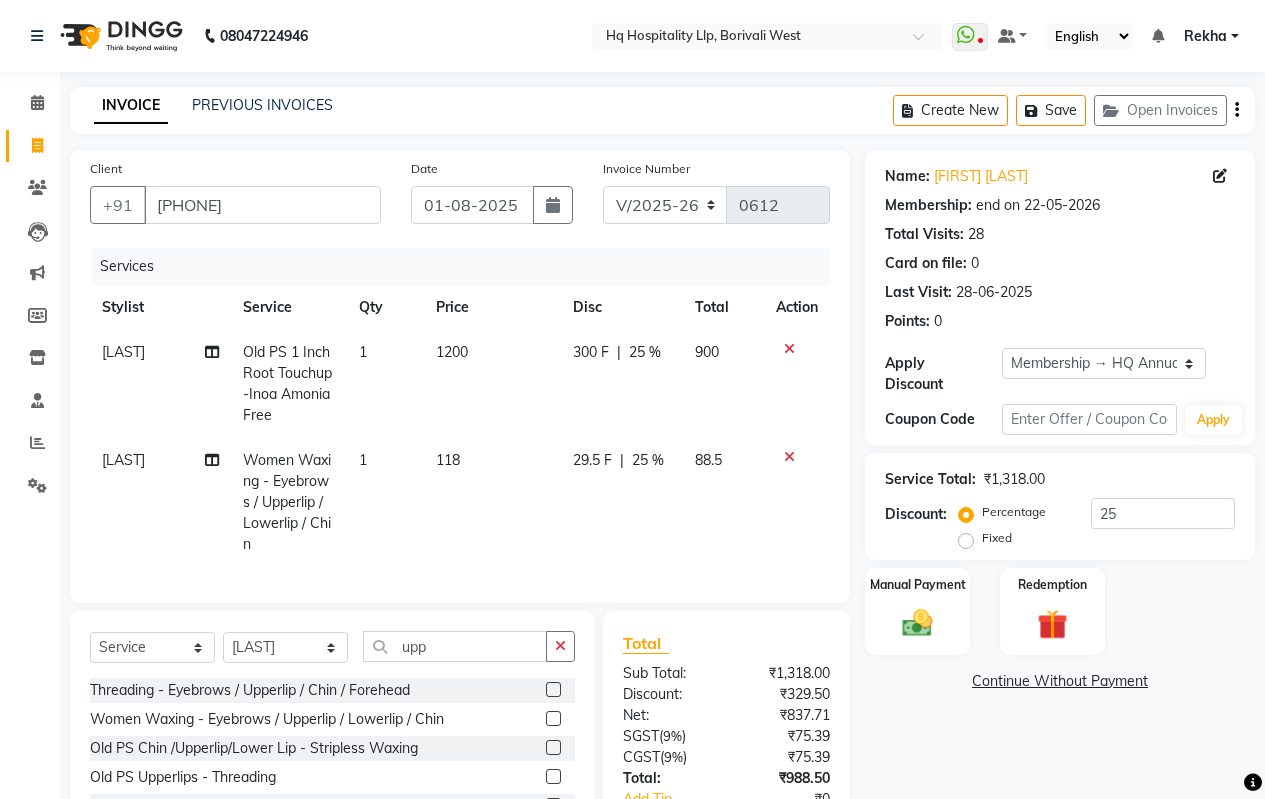 click on "1200" 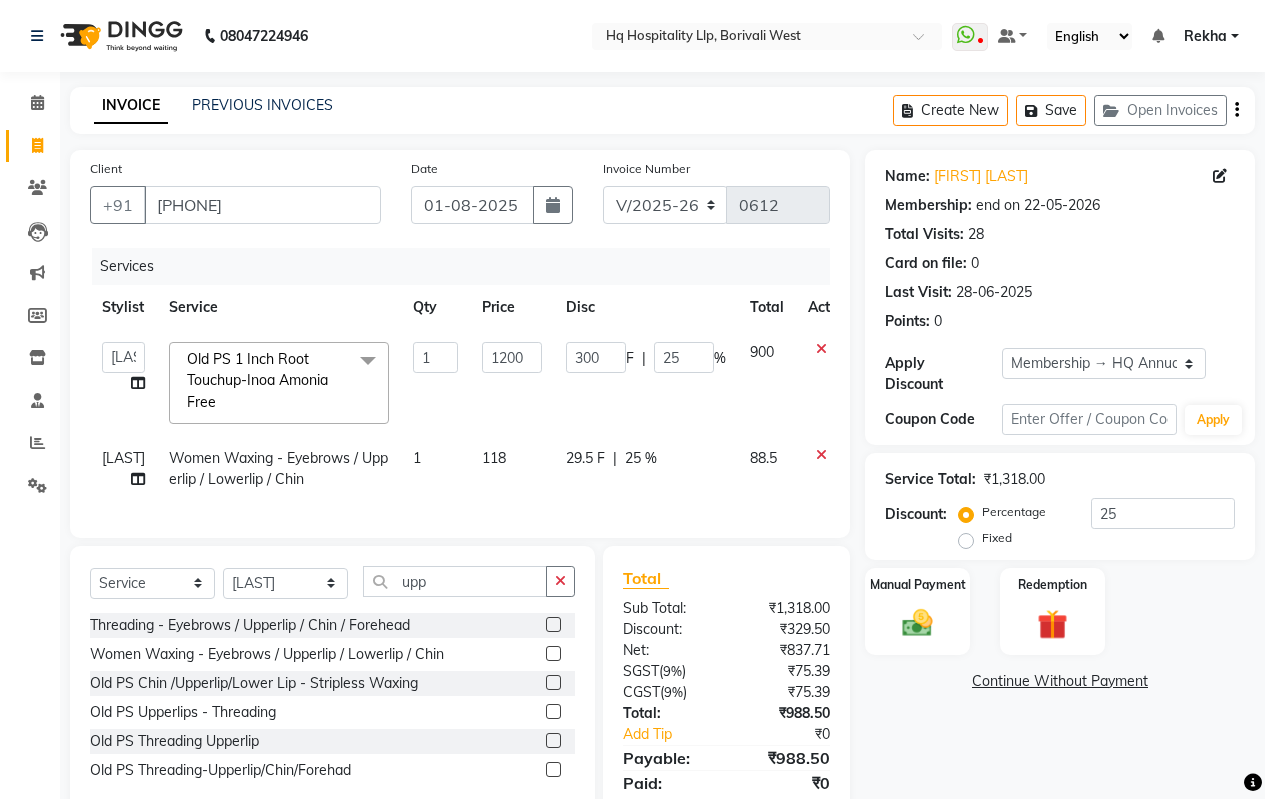 click on "1200" 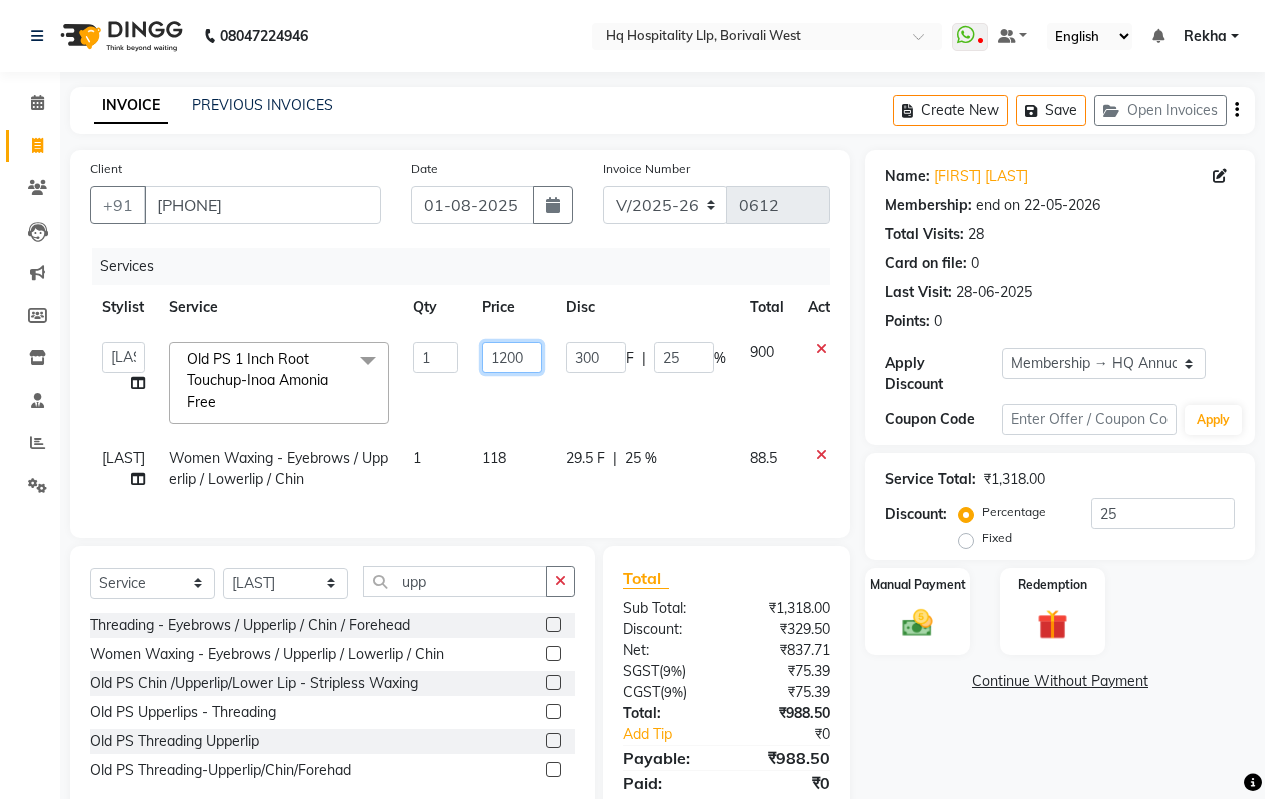 drag, startPoint x: 528, startPoint y: 350, endPoint x: 158, endPoint y: 385, distance: 371.65173 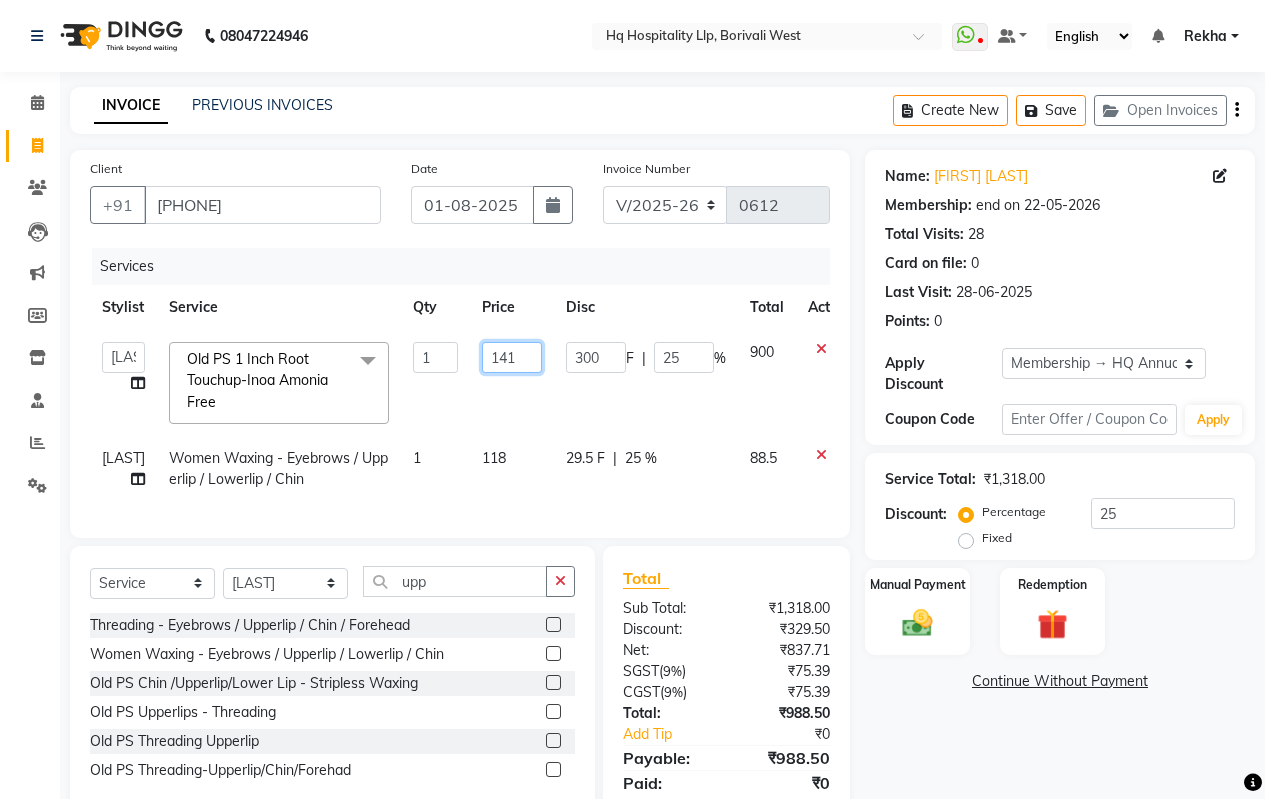 type on "1416" 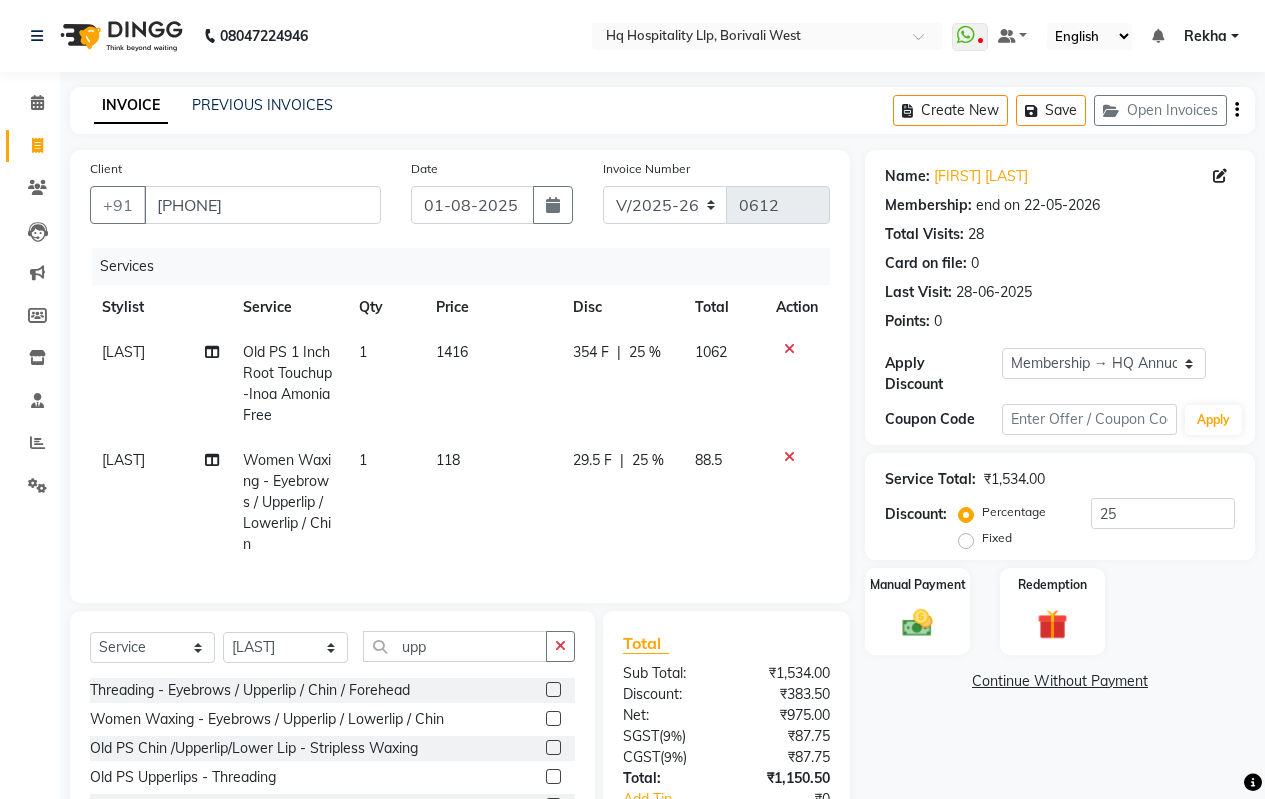 click on "[LAST] [FIRST] Waxing - Eyebrows / Upperlip / Lowerlip / Chin 1 118 29.5 F | 25 % 88.5" 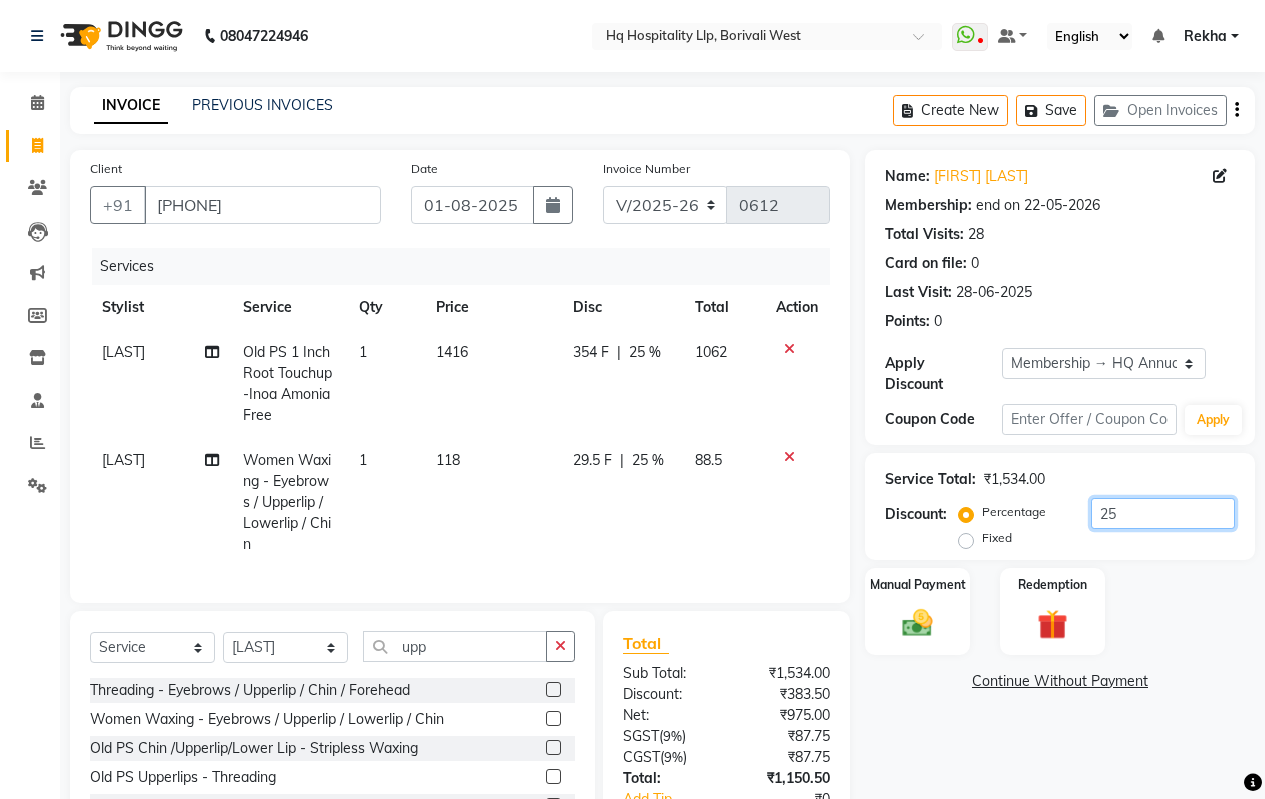 drag, startPoint x: 1164, startPoint y: 483, endPoint x: 905, endPoint y: 484, distance: 259.00192 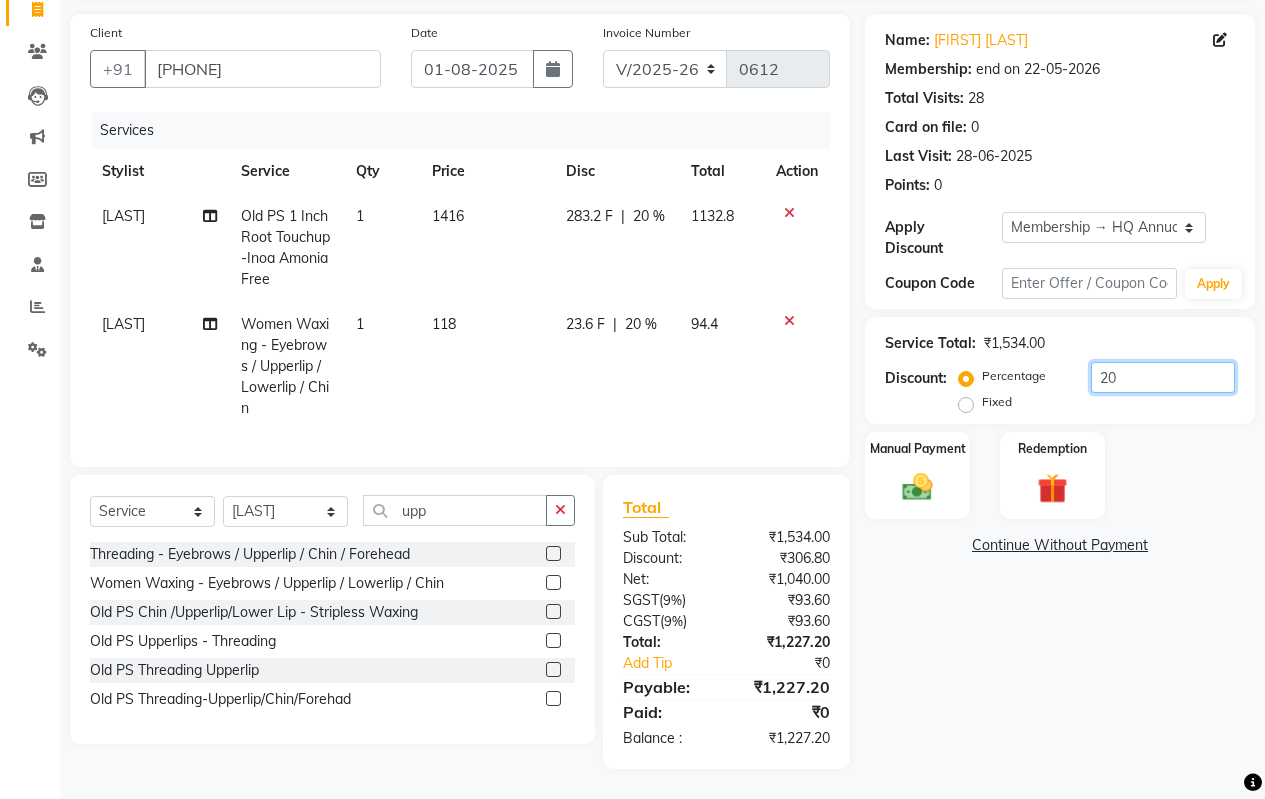 scroll, scrollTop: 151, scrollLeft: 0, axis: vertical 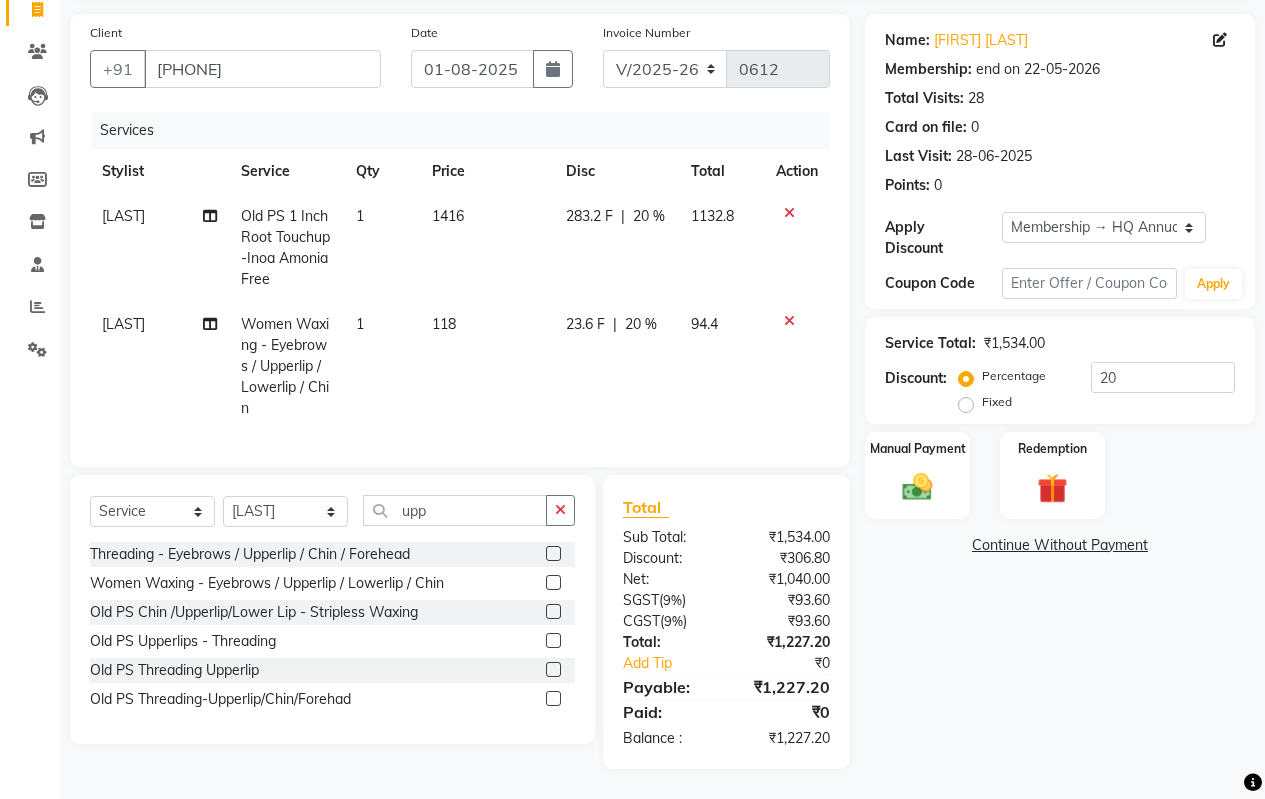 click on "Name: [FIRST] [LAST] Membership: end on [DATE] Total Visits:  28 Card on file:  0 Last Visit:   [DATE] Points:   0  Apply Discount Select Membership → HQ Annual Membership Coupon Code Apply Service Total:  ₹1,534.00  Discount:  Percentage   Fixed  20 Manual Payment Redemption  Continue Without Payment" 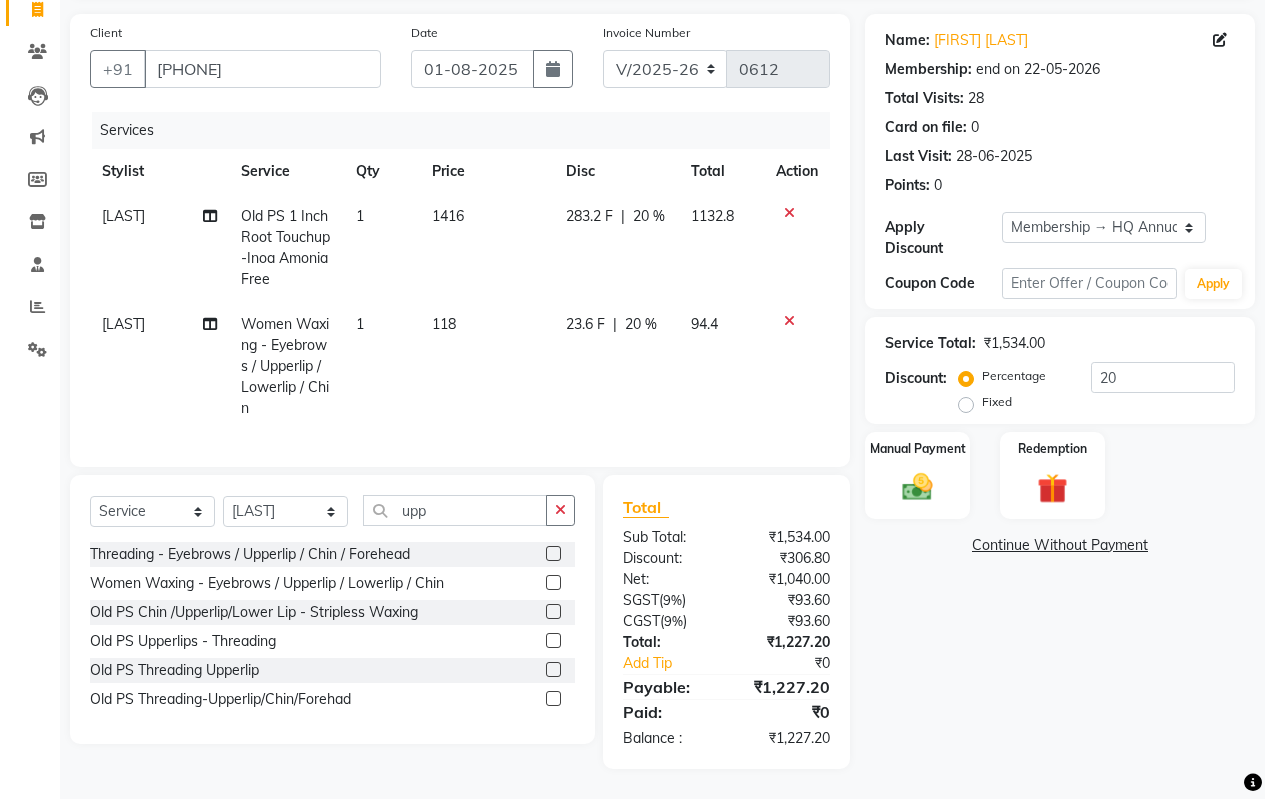 click on "[LAST]" 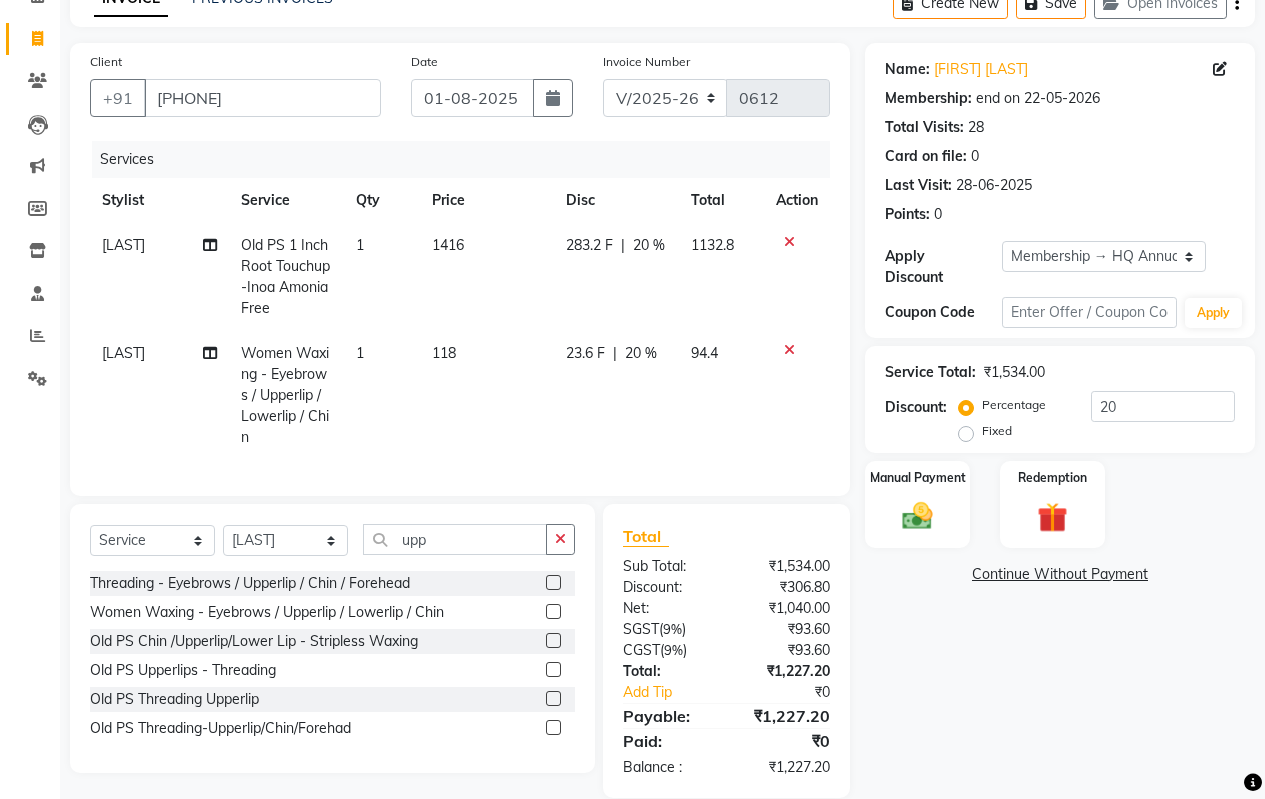 select on "87140" 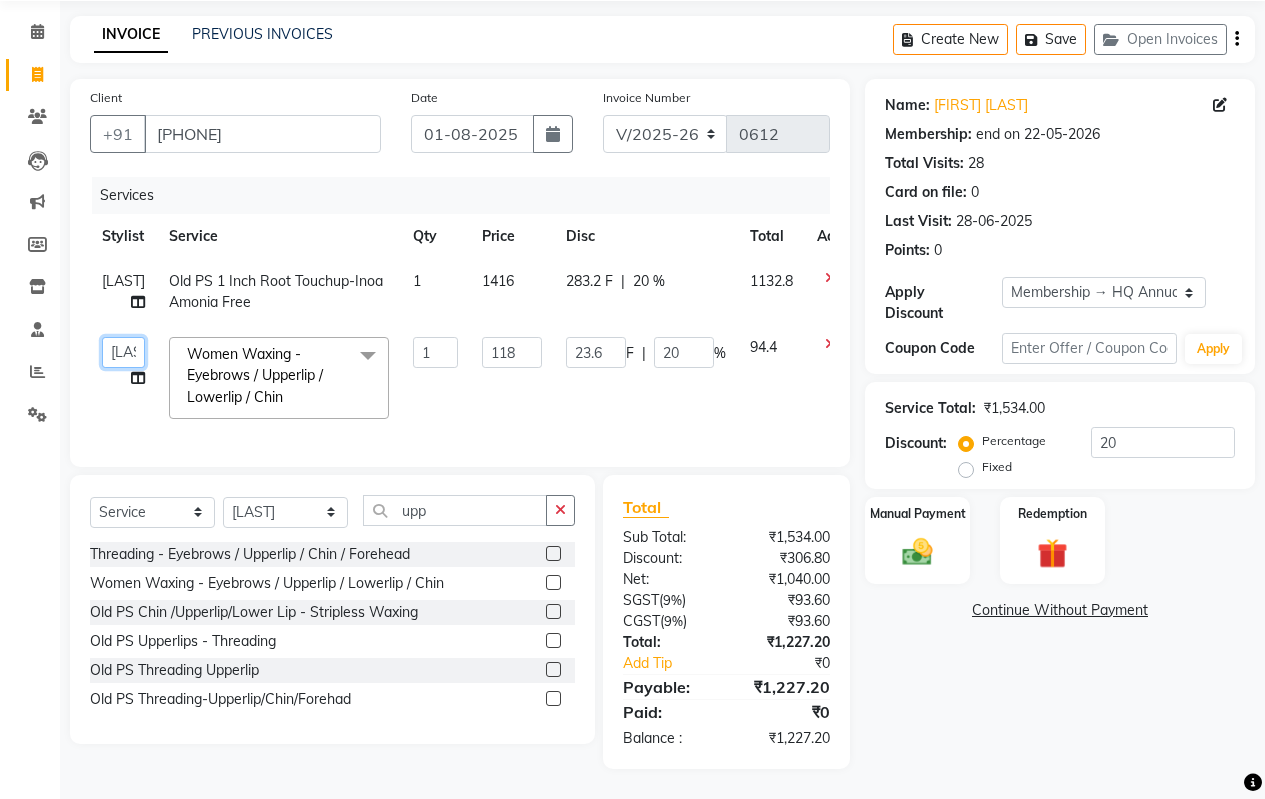 click on "[FIRST]    Manager   [LAST]   [LAST]   Old Staff   [LAST]   [LAST]   [LAST]   [LAST]   [LAST]   [LAST]   [LAST]" 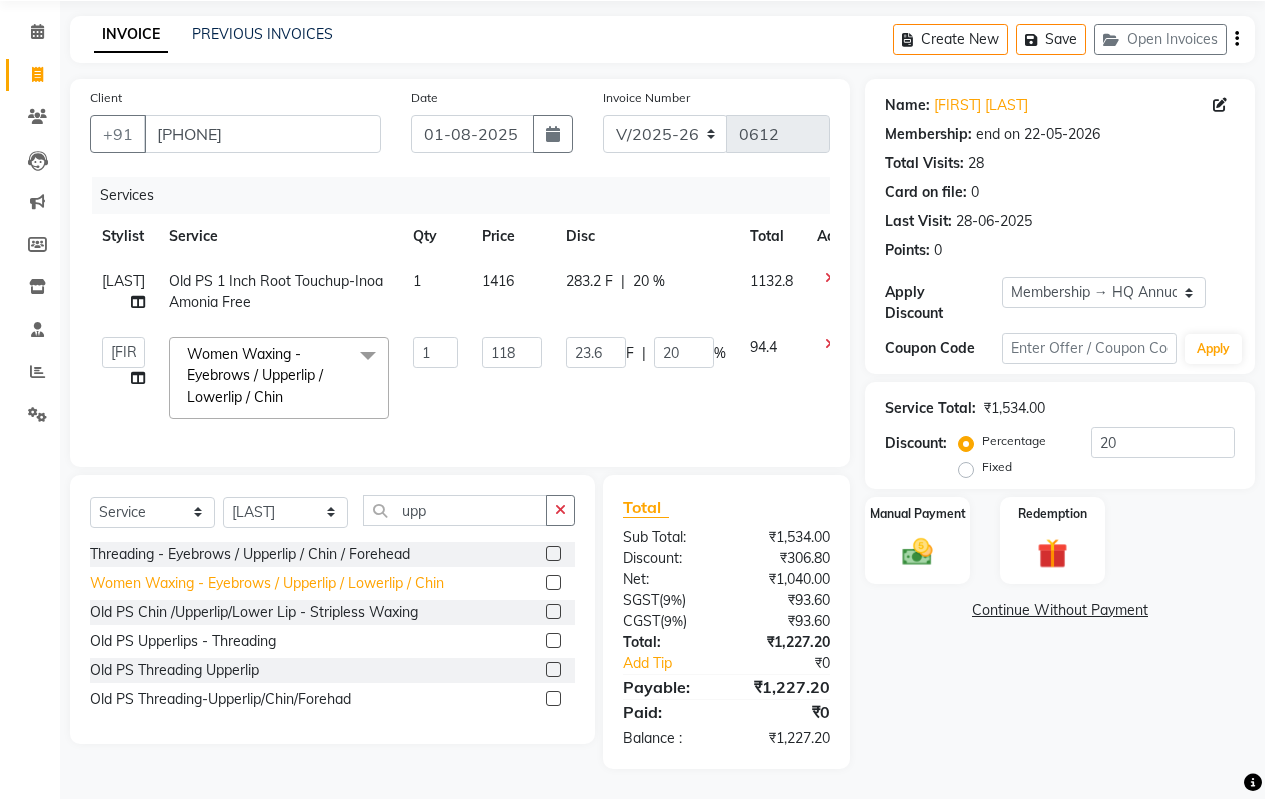 select on "61422" 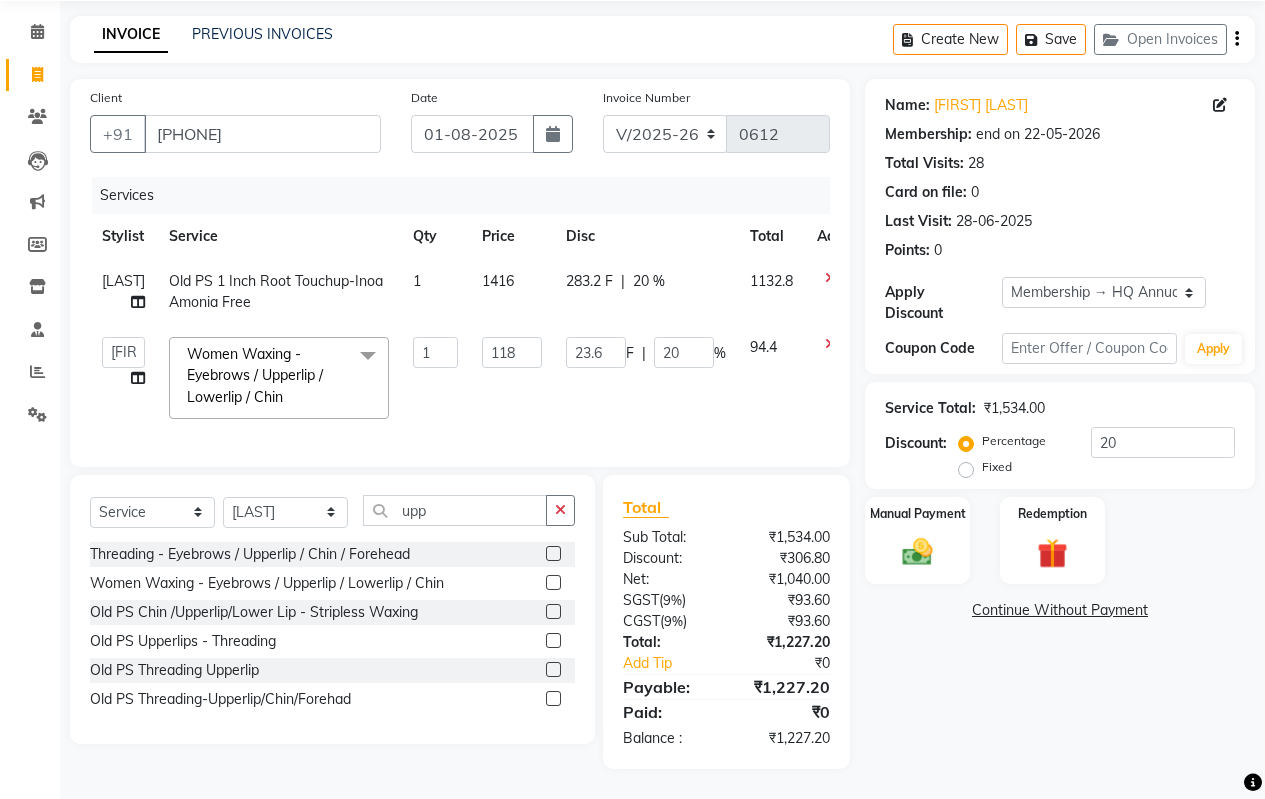 click on "Name: [FIRST] [LAST] Membership: end on [DATE] Total Visits:  28 Card on file:  0 Last Visit:   [DATE] Points:   0  Apply Discount Select Membership → HQ Annual Membership Coupon Code Apply Service Total:  ₹1,534.00  Discount:  Percentage   Fixed  20 Manual Payment Redemption  Continue Without Payment" 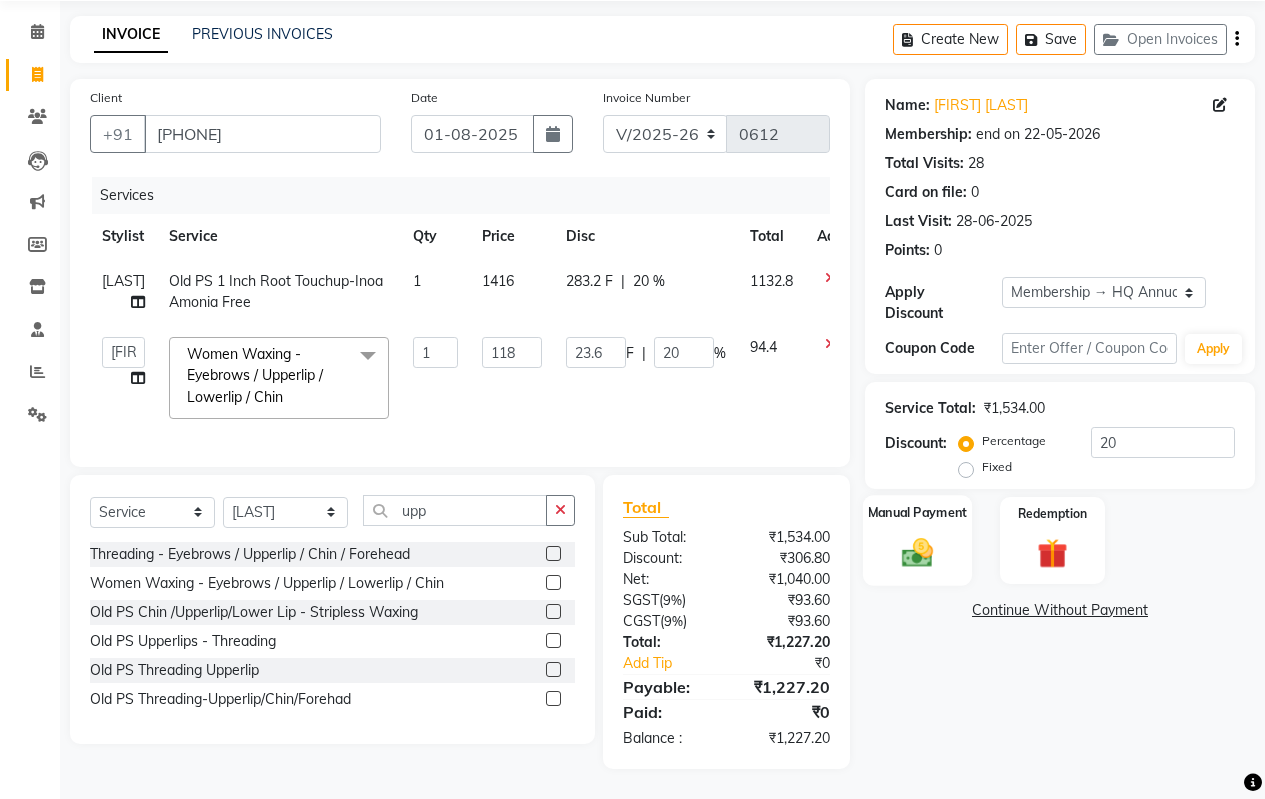 click 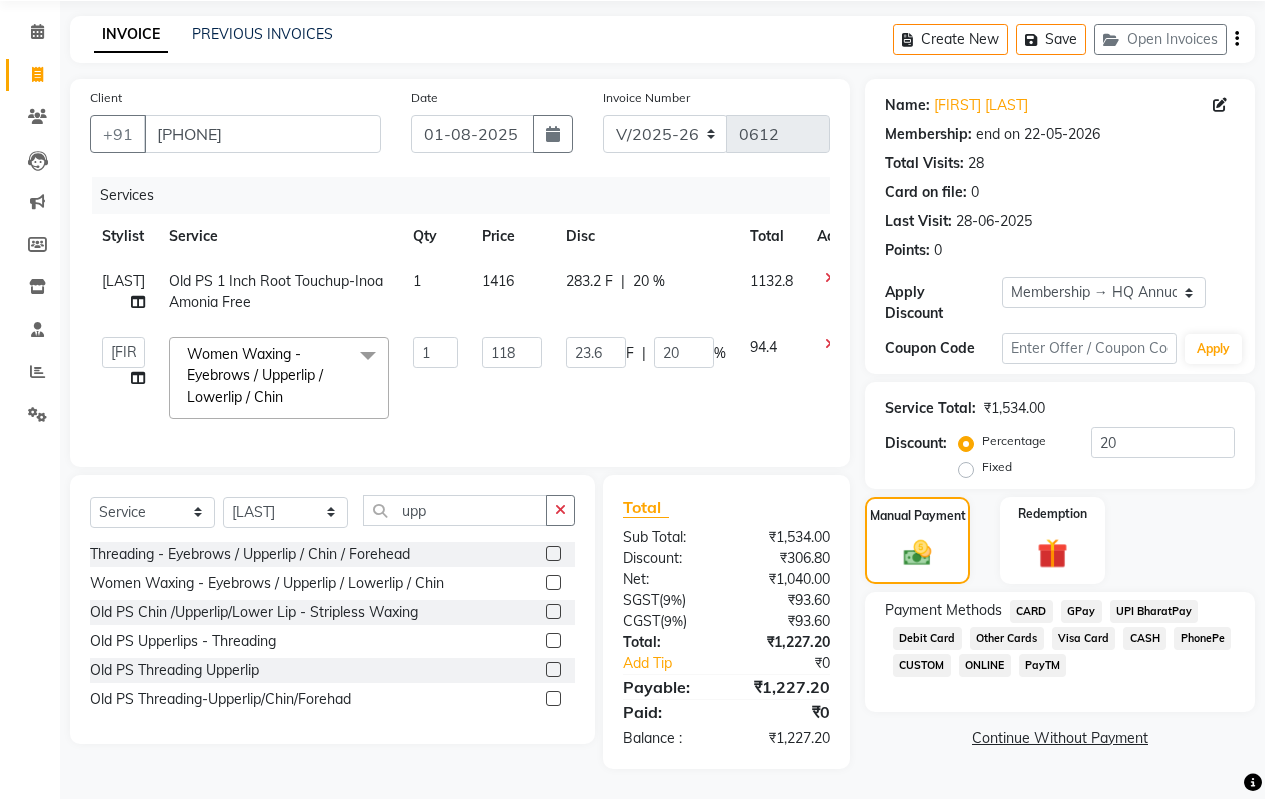 click on "CASH" 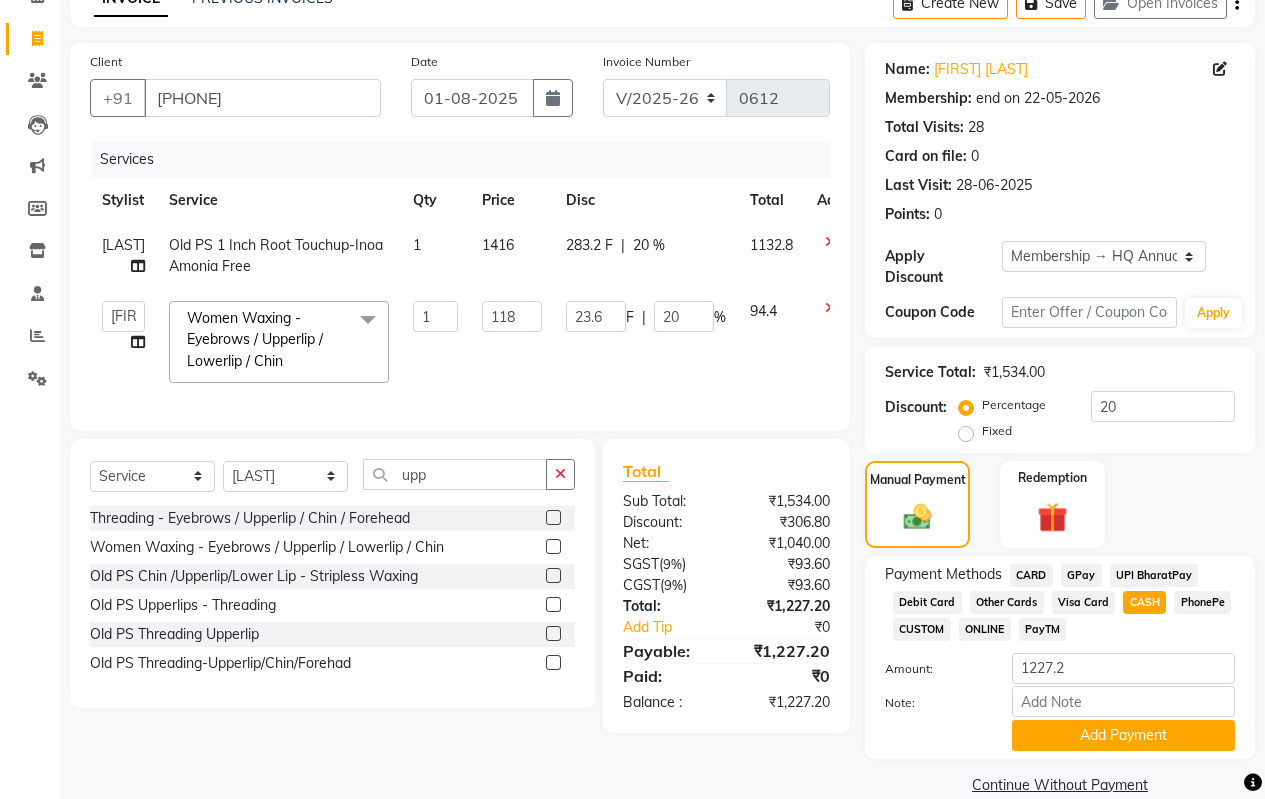 scroll, scrollTop: 122, scrollLeft: 0, axis: vertical 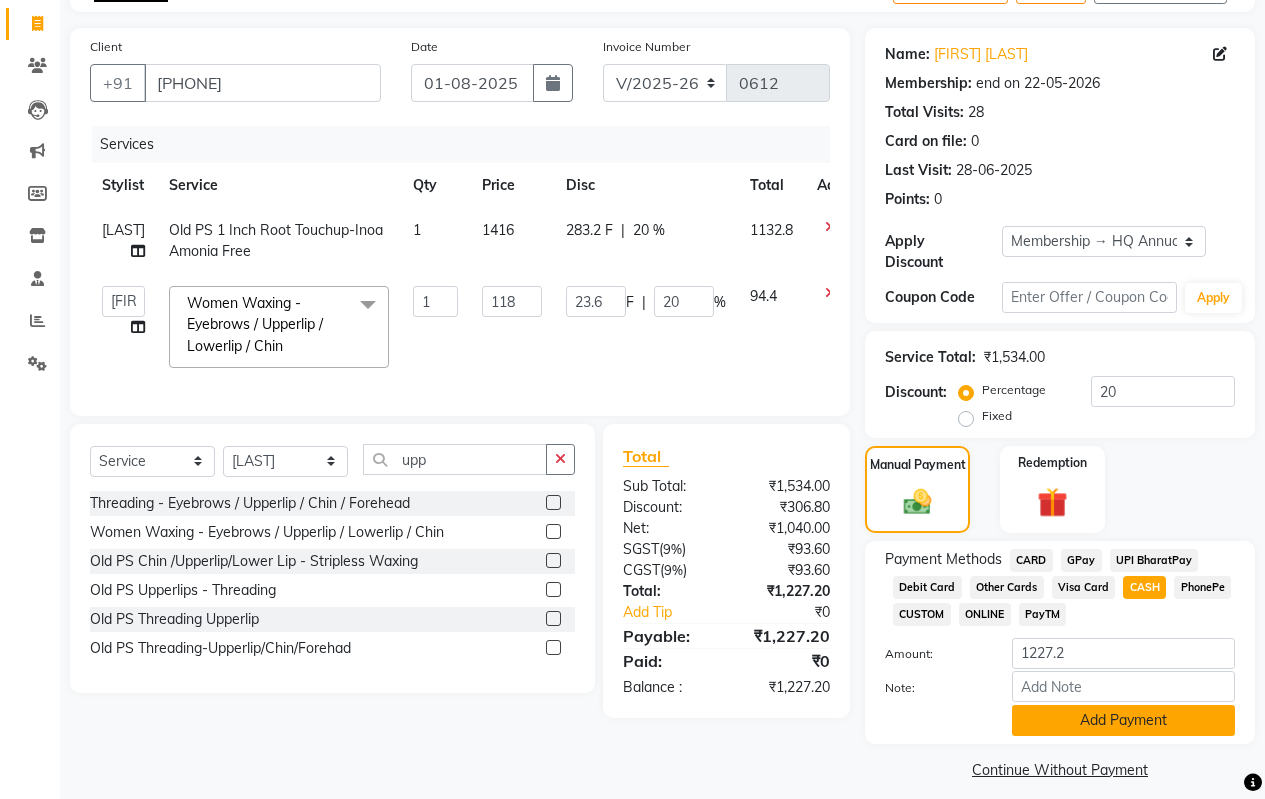 click on "Add Payment" 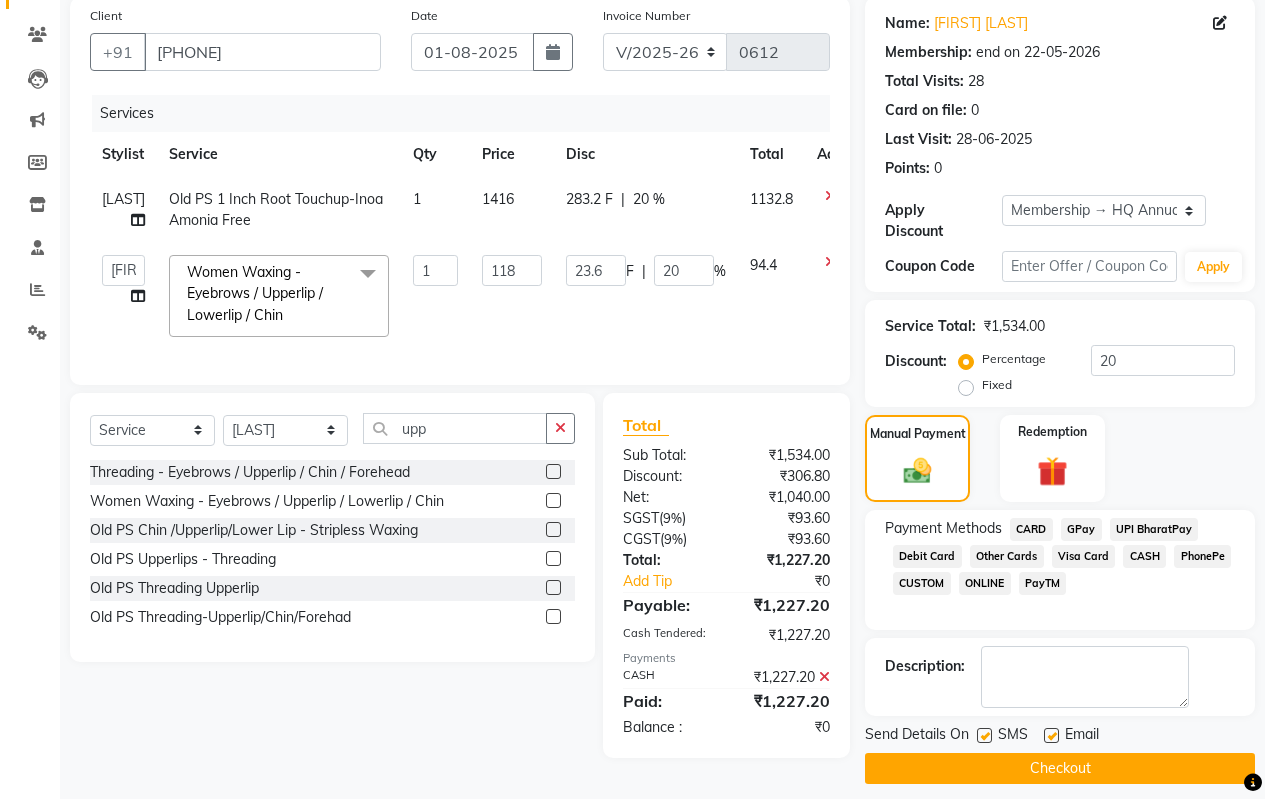 scroll, scrollTop: 178, scrollLeft: 0, axis: vertical 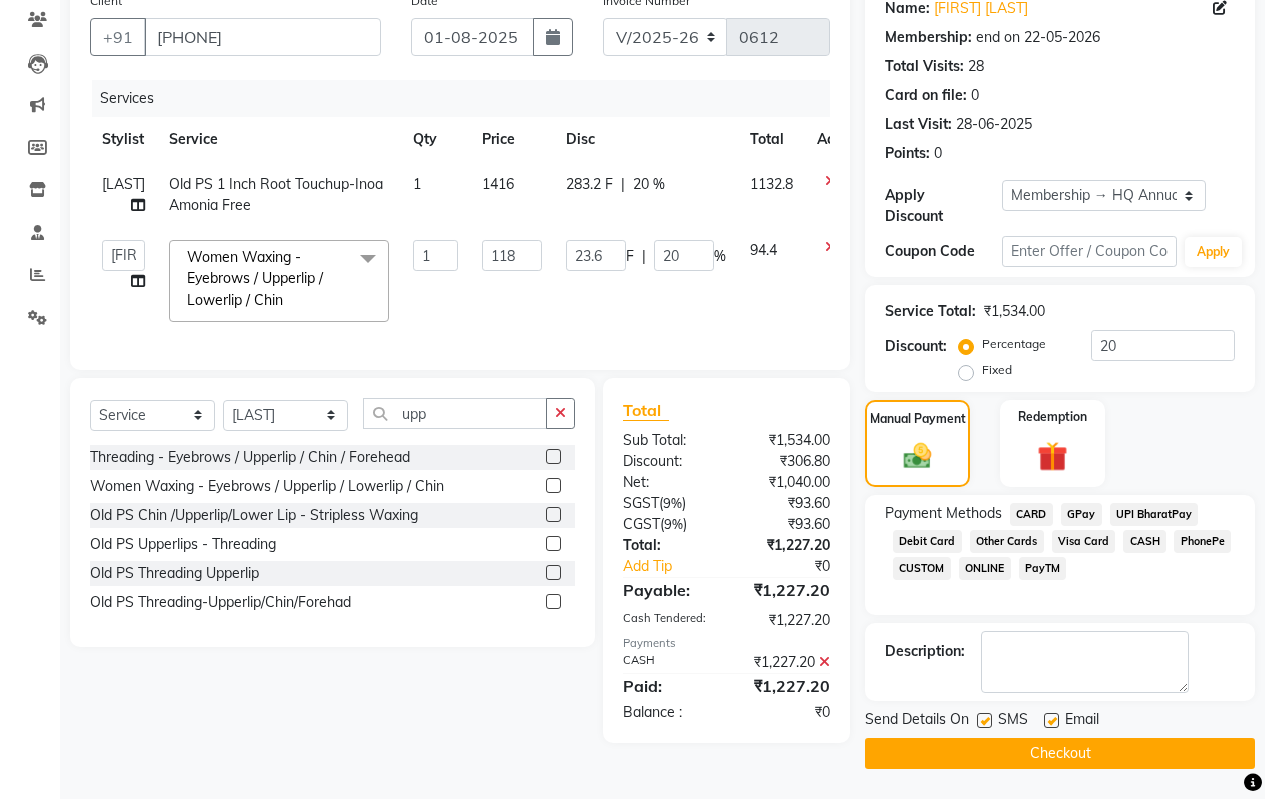 click on "Checkout" 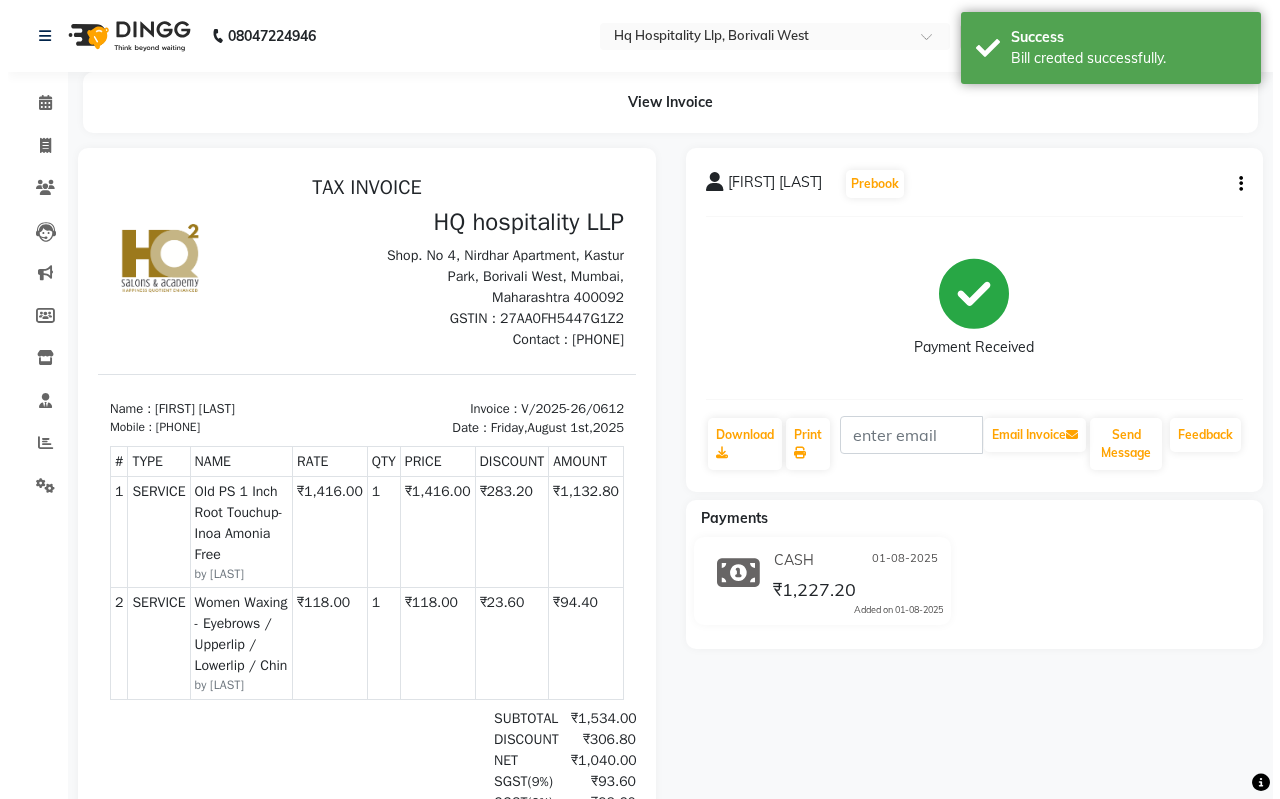 scroll, scrollTop: 73, scrollLeft: 0, axis: vertical 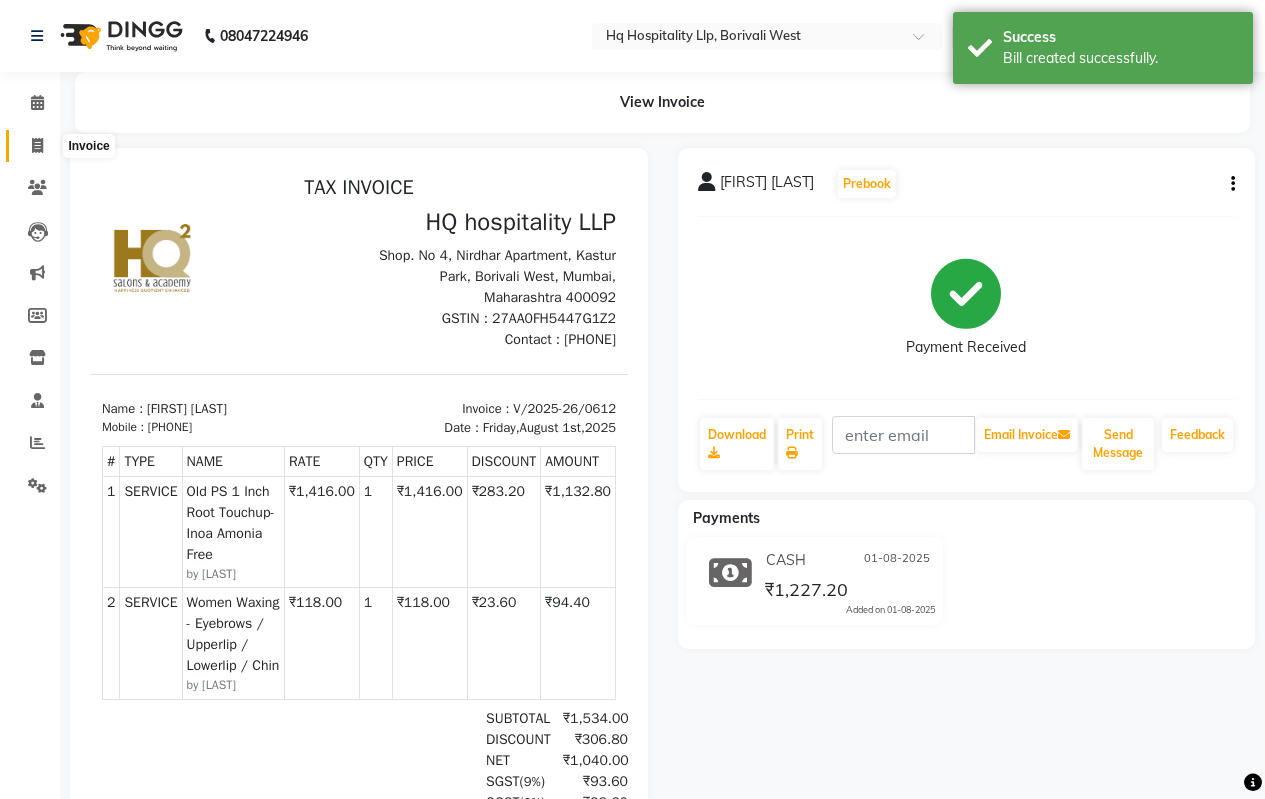 click 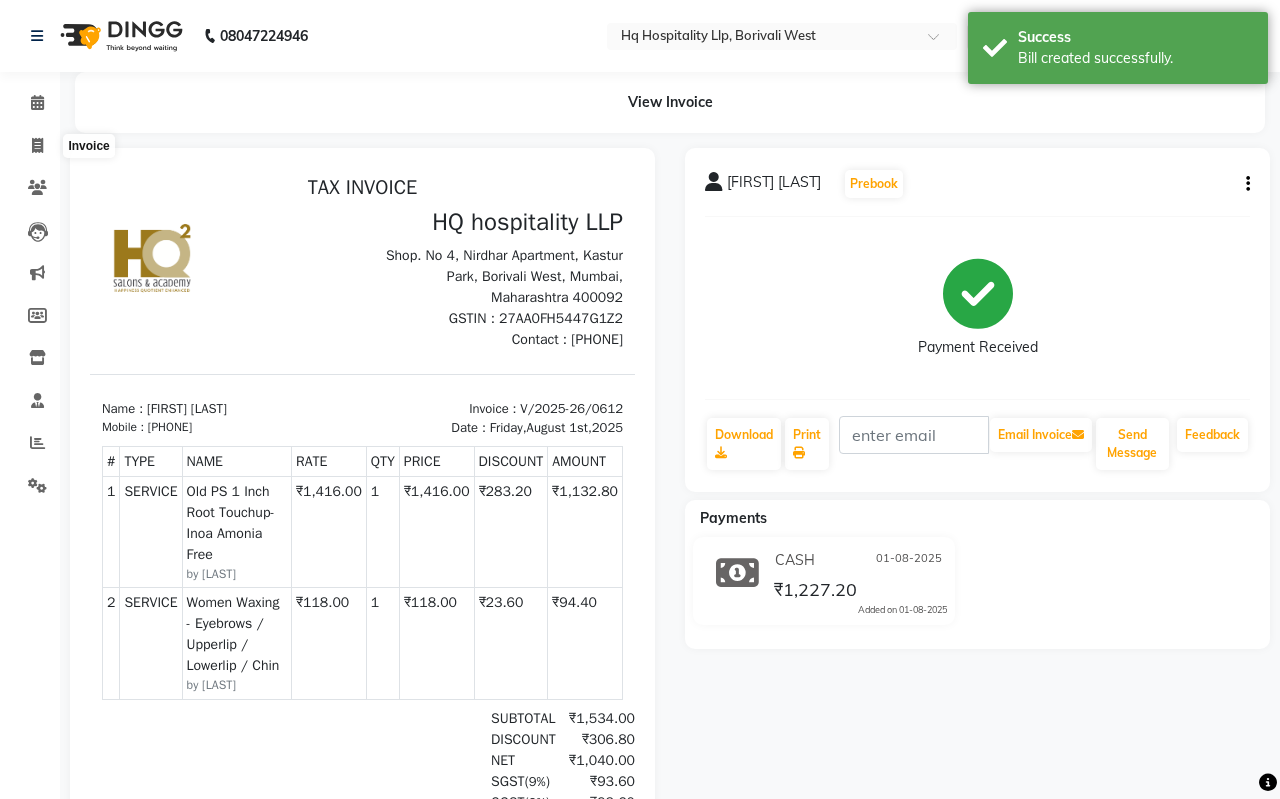 select on "7197" 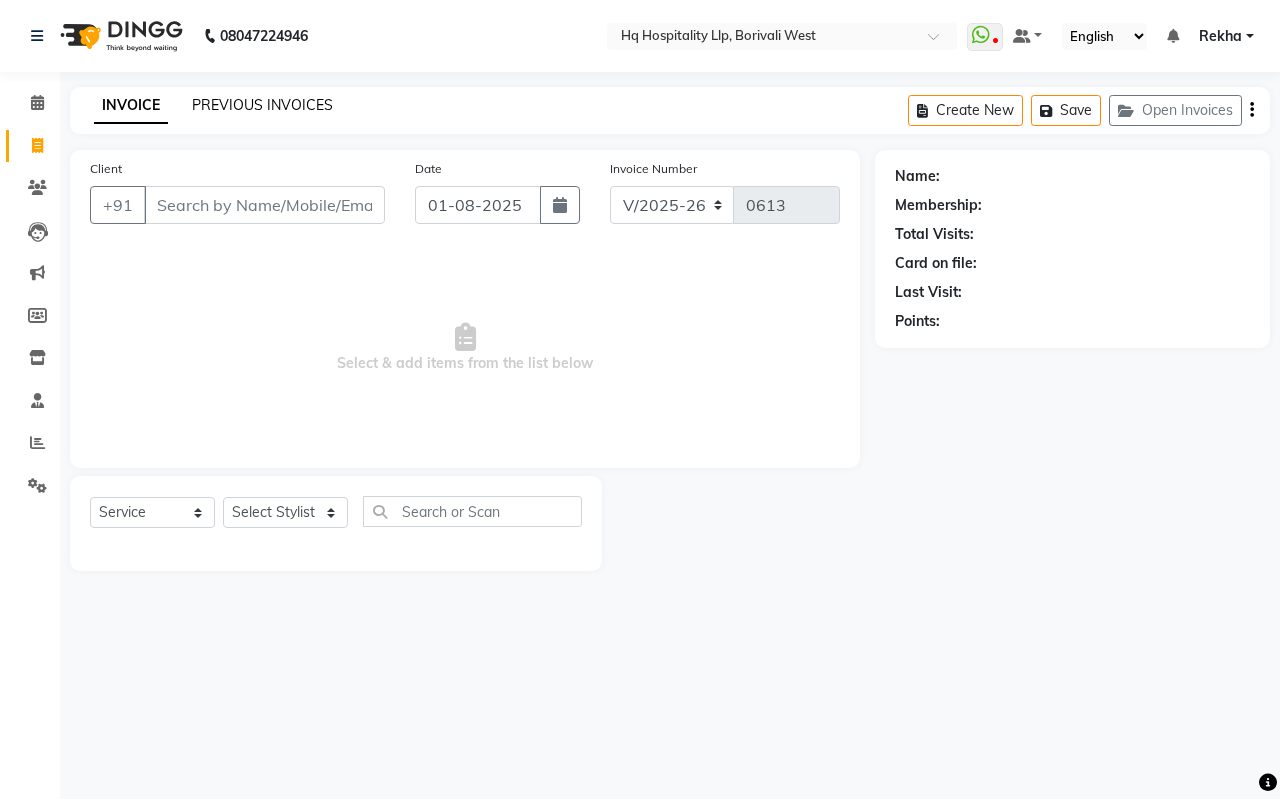 click on "PREVIOUS INVOICES" 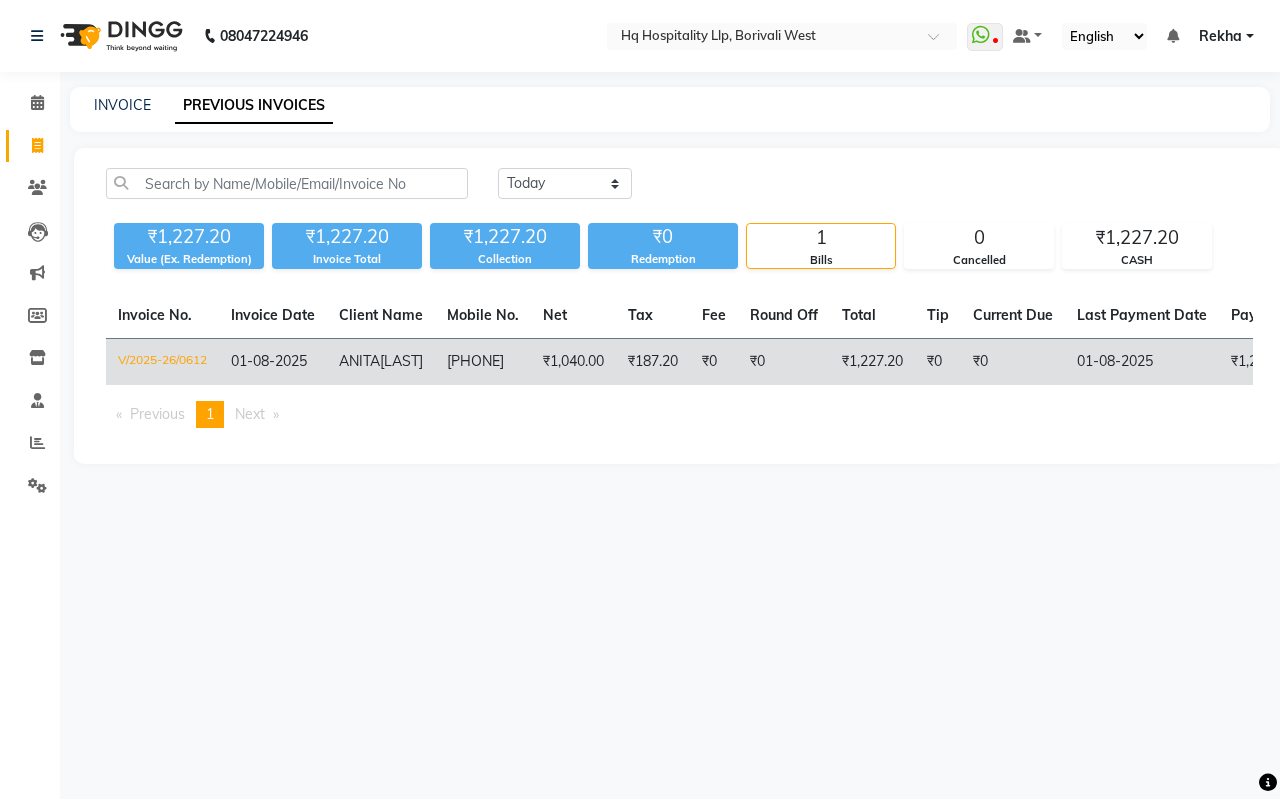 click on "₹0" 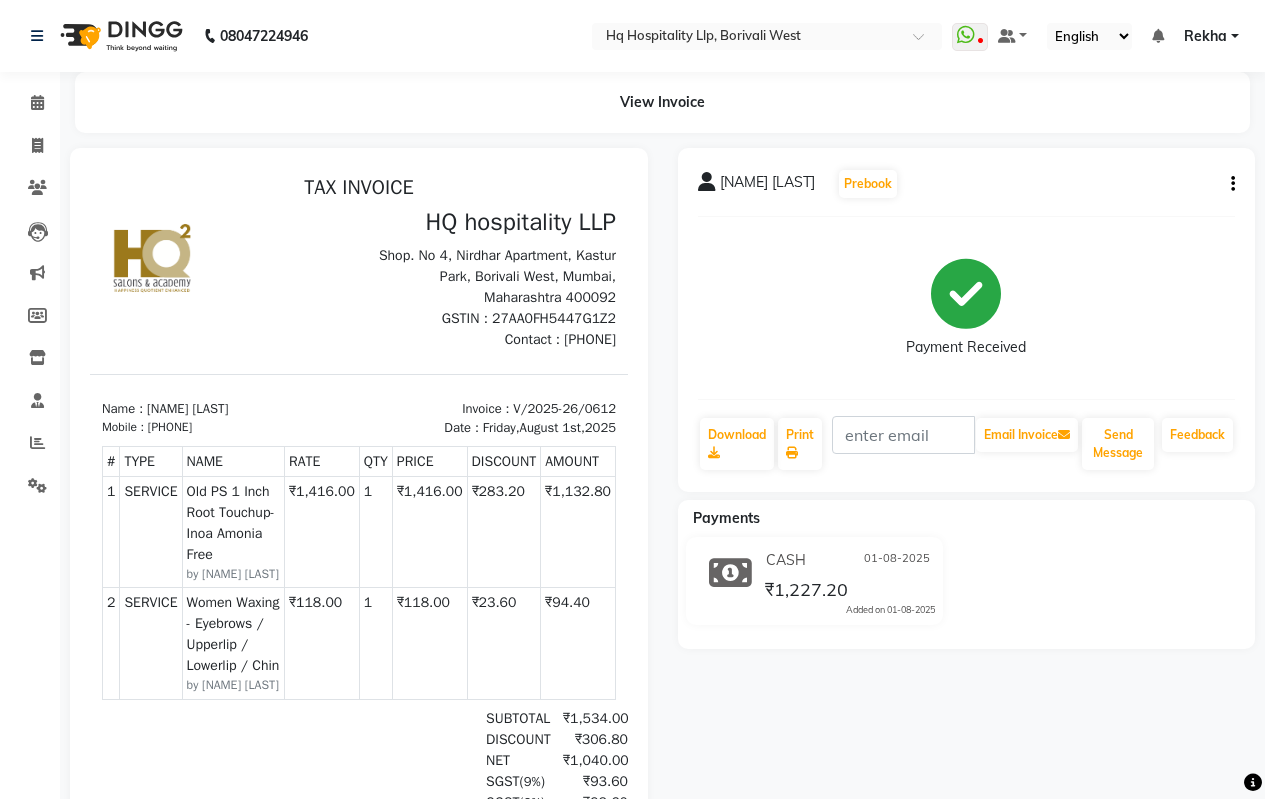 scroll, scrollTop: 0, scrollLeft: 0, axis: both 